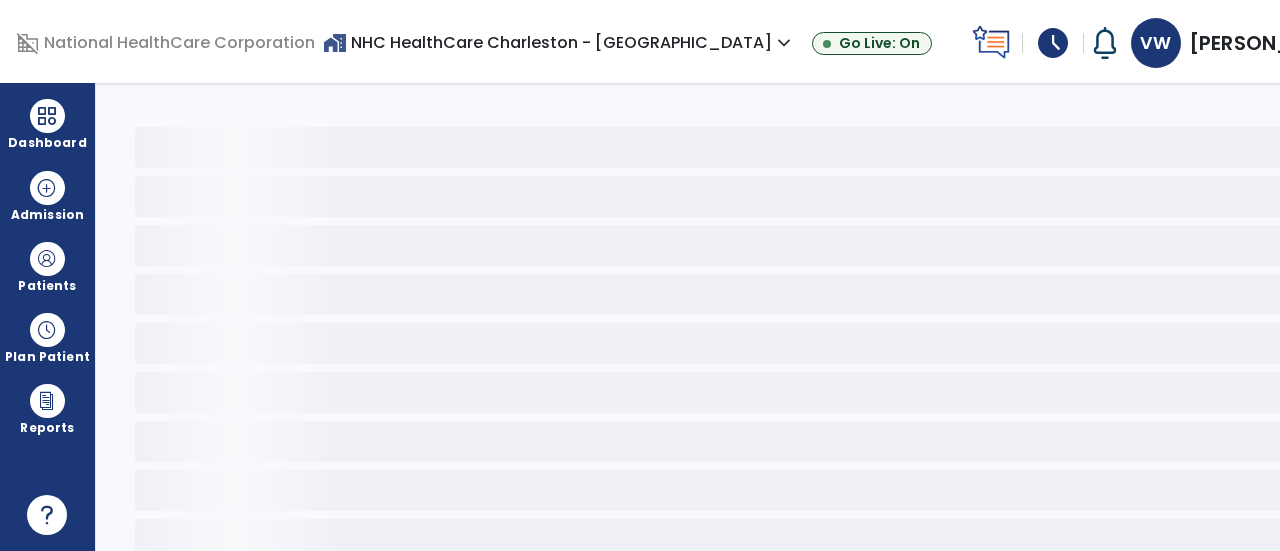 scroll, scrollTop: 0, scrollLeft: 0, axis: both 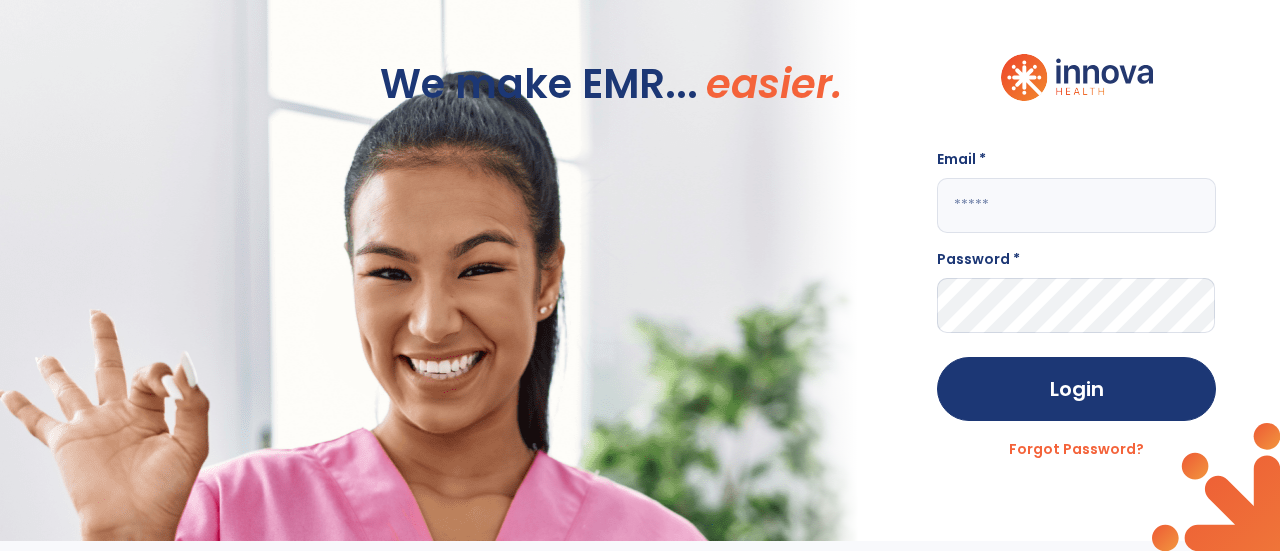 click 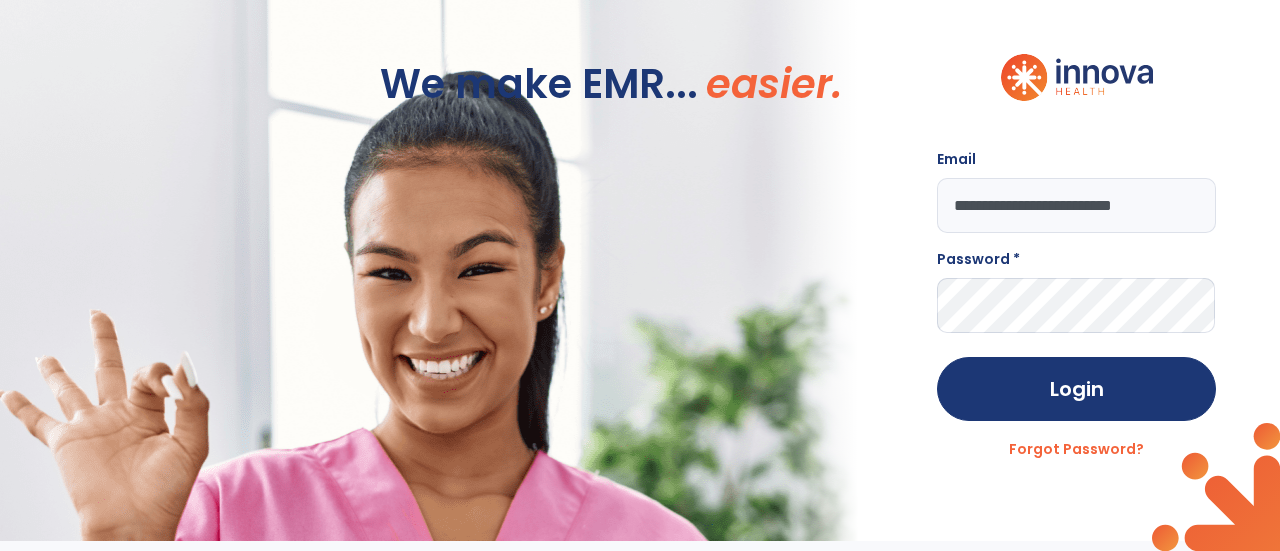 type on "**********" 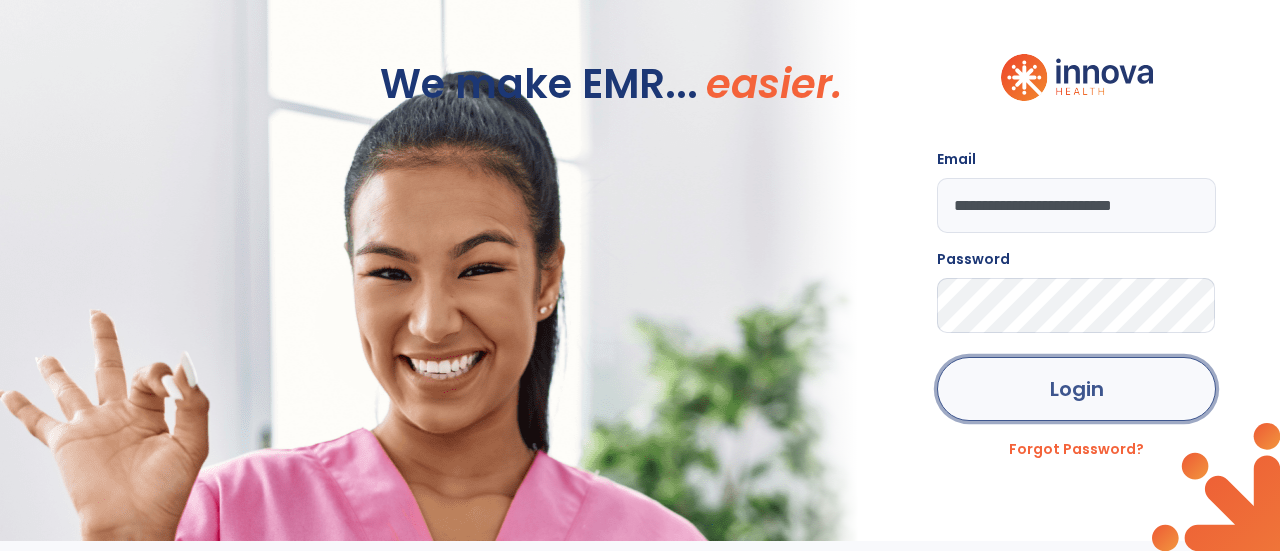 click on "Login" 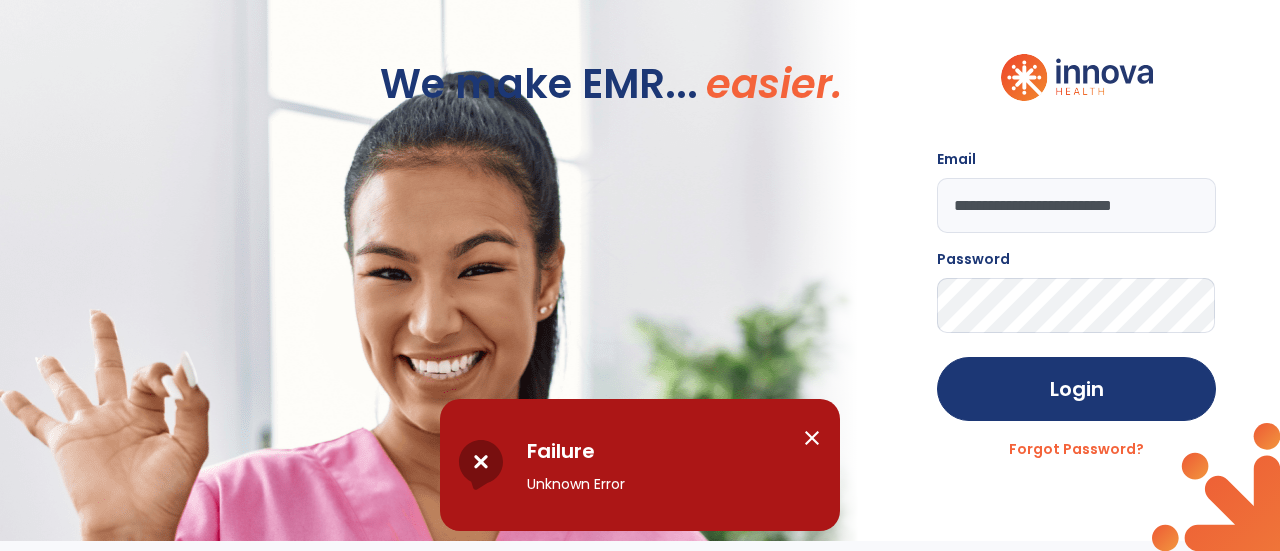 click on "close" at bounding box center (812, 438) 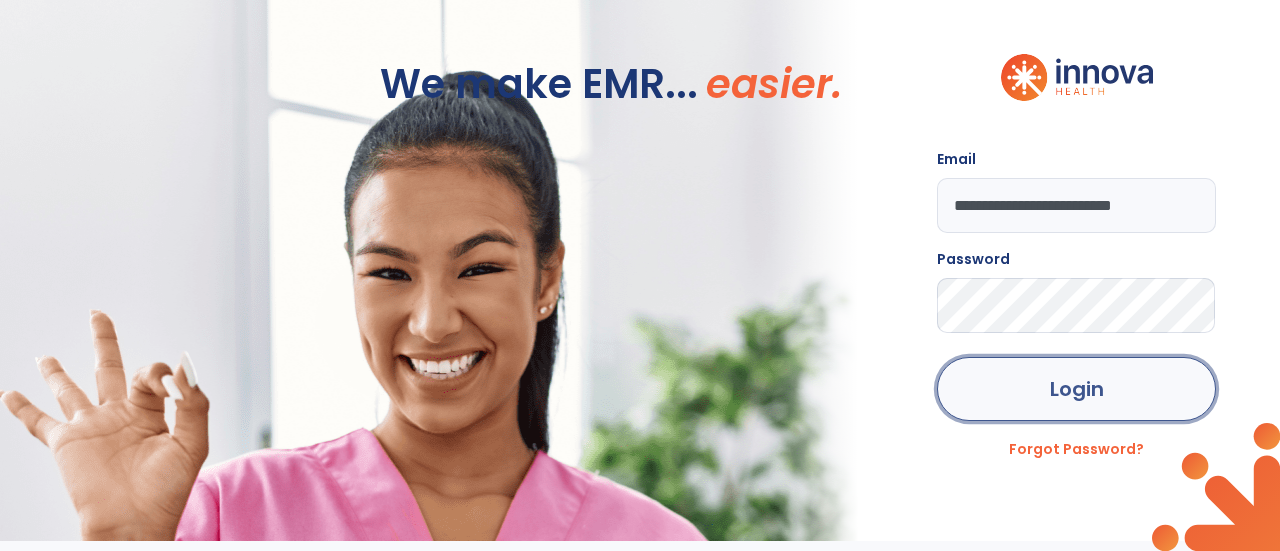 click on "Login" 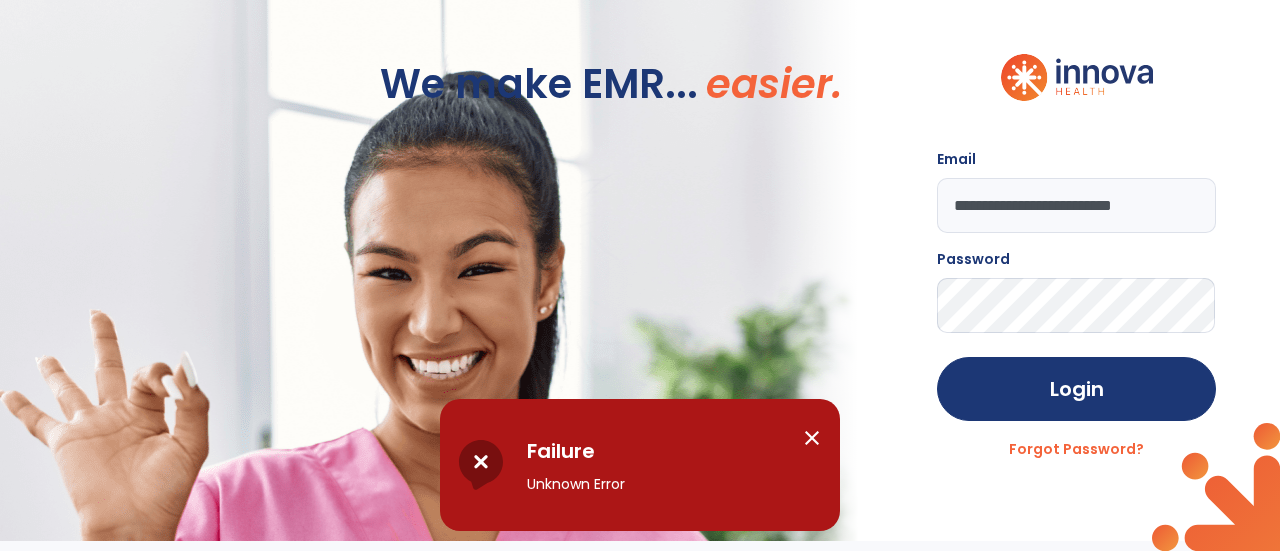 click on "close" at bounding box center (812, 438) 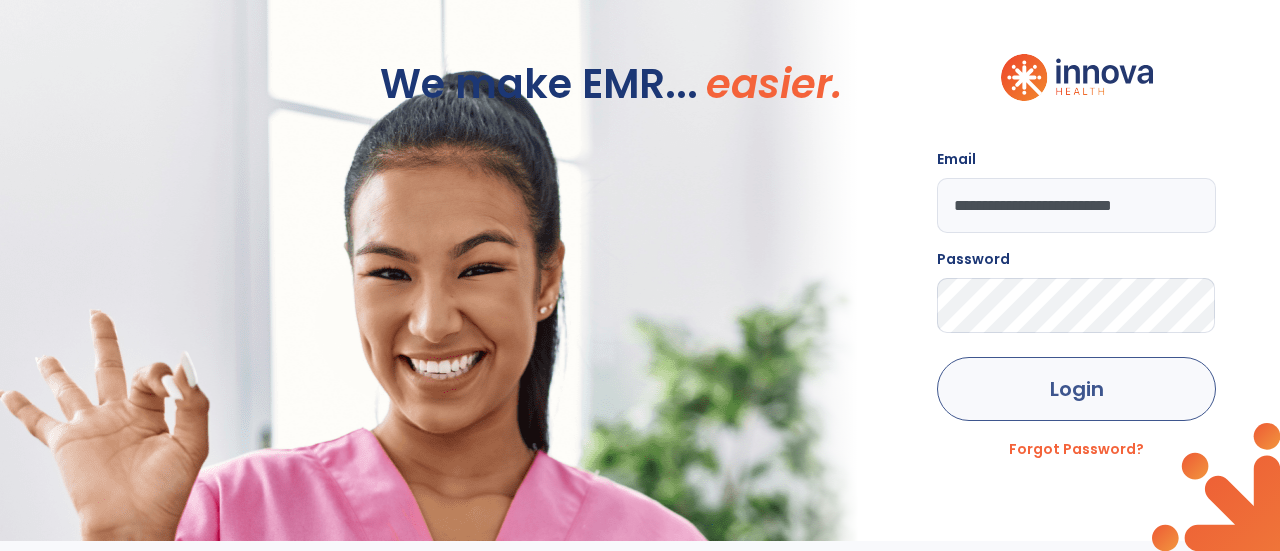 click on "Login" 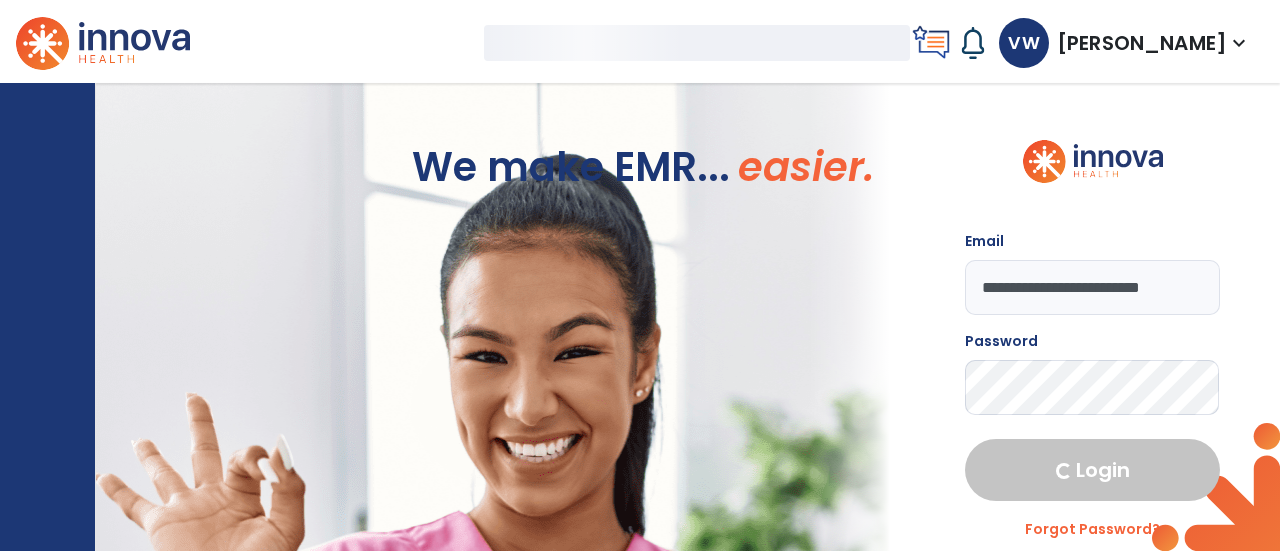 select on "****" 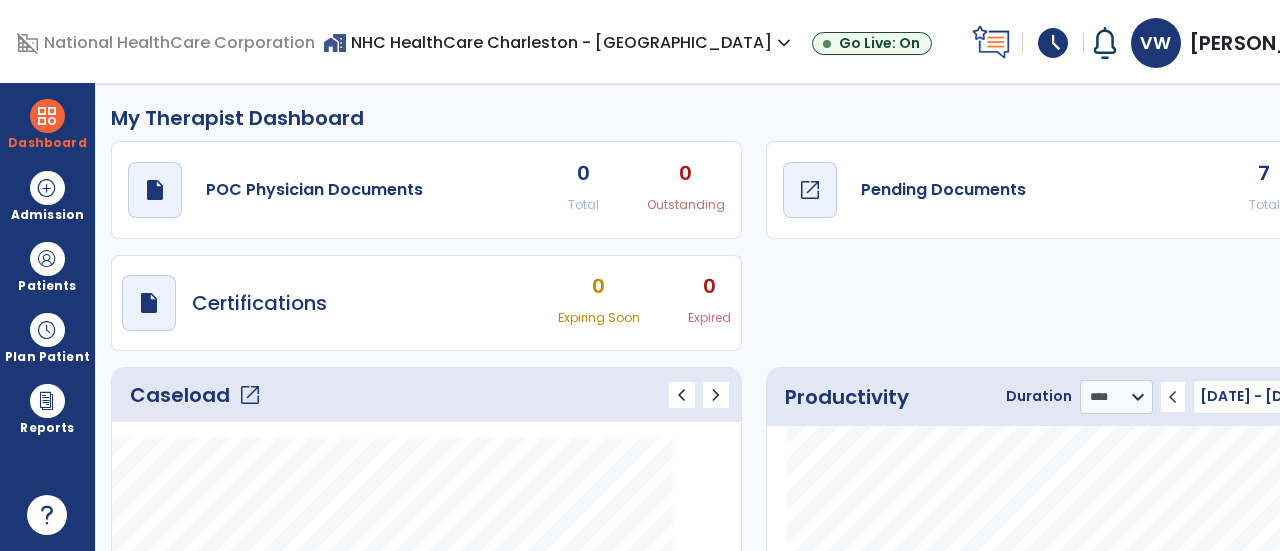 click on "Pending Documents" 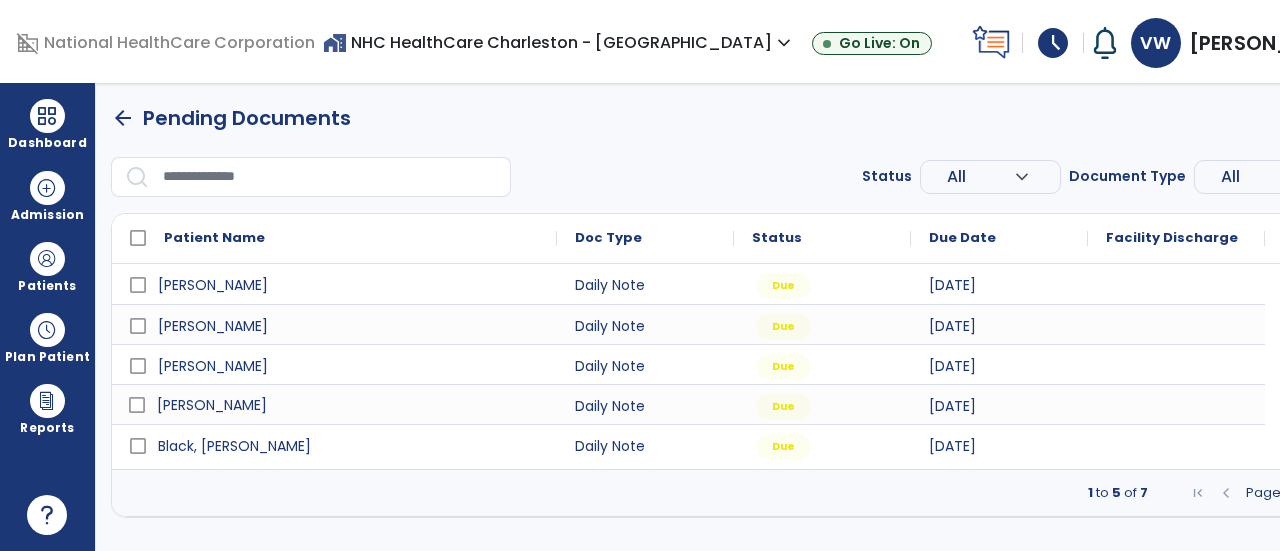 click on "[PERSON_NAME]" at bounding box center (348, 405) 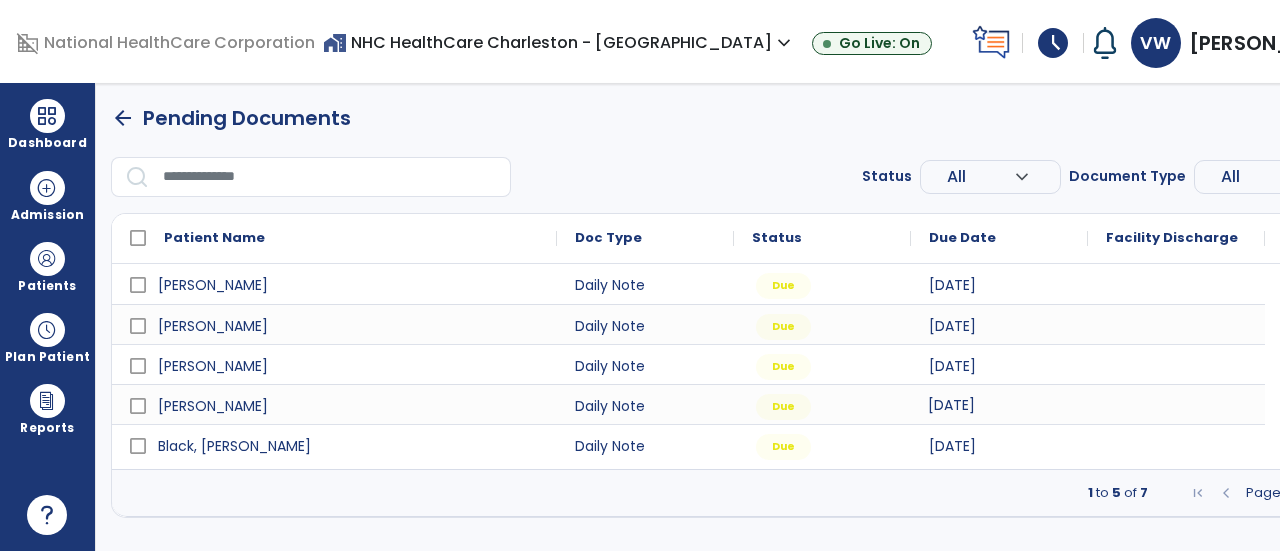 click on "[DATE]" at bounding box center (951, 405) 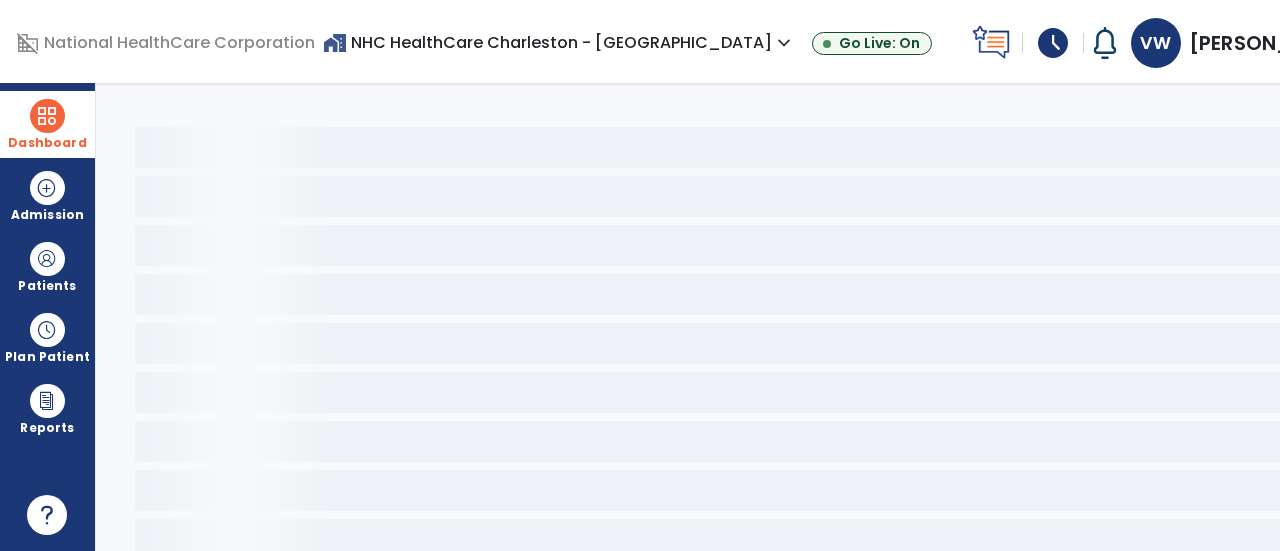 click at bounding box center [47, 116] 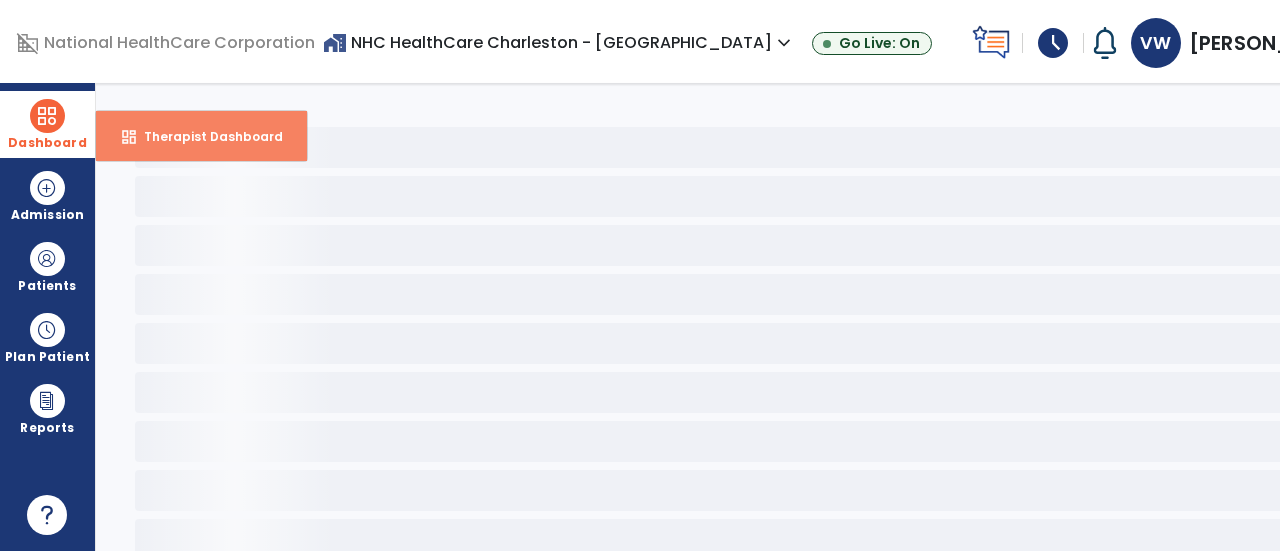 click on "Therapist Dashboard" at bounding box center (205, 136) 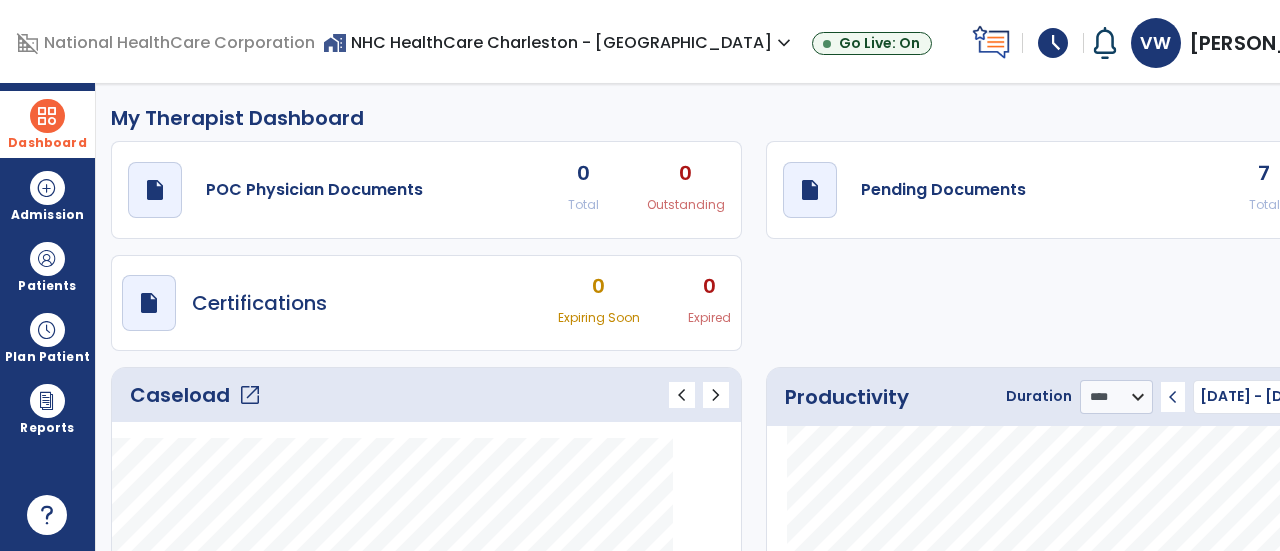 click on "draft   open_in_new  Pending Documents 7 Total 0 Past Due" 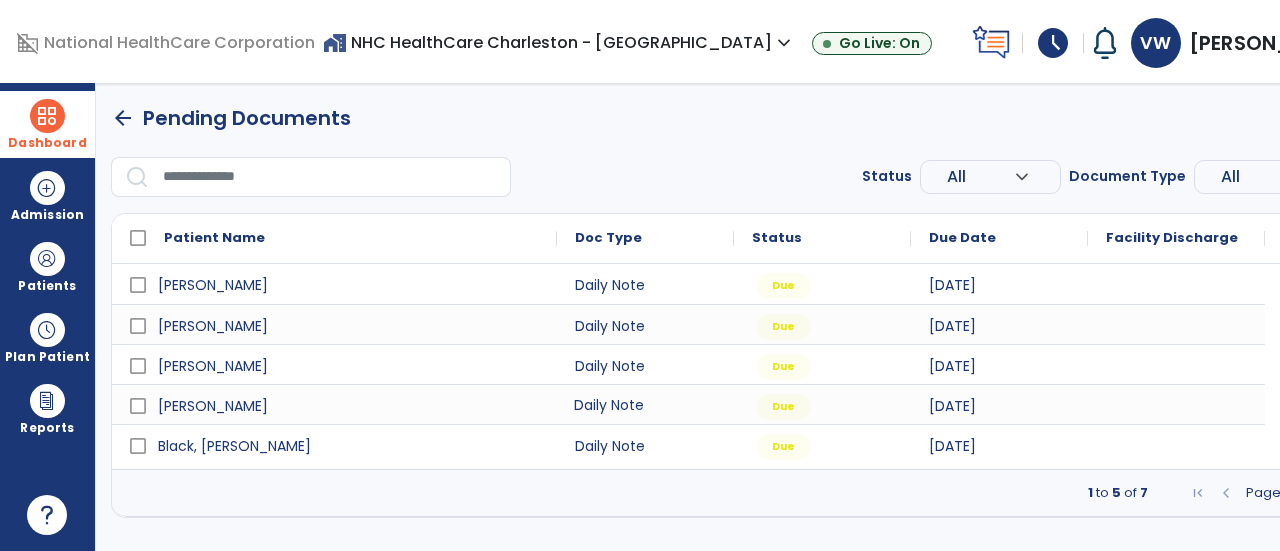 click on "Daily Note" at bounding box center (645, 404) 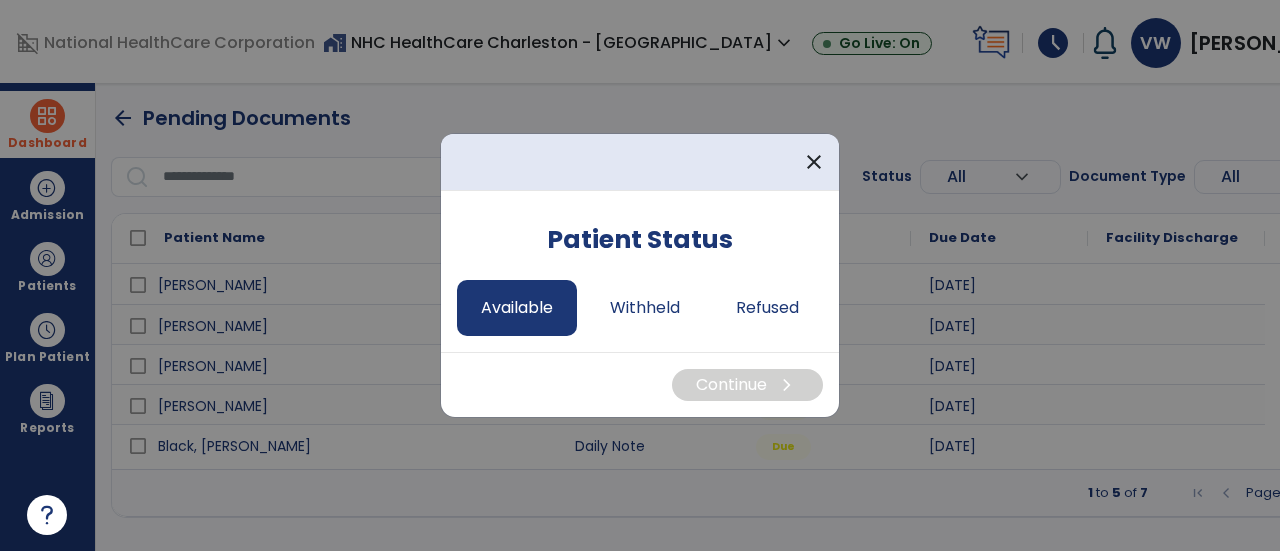 click on "Available" at bounding box center [517, 308] 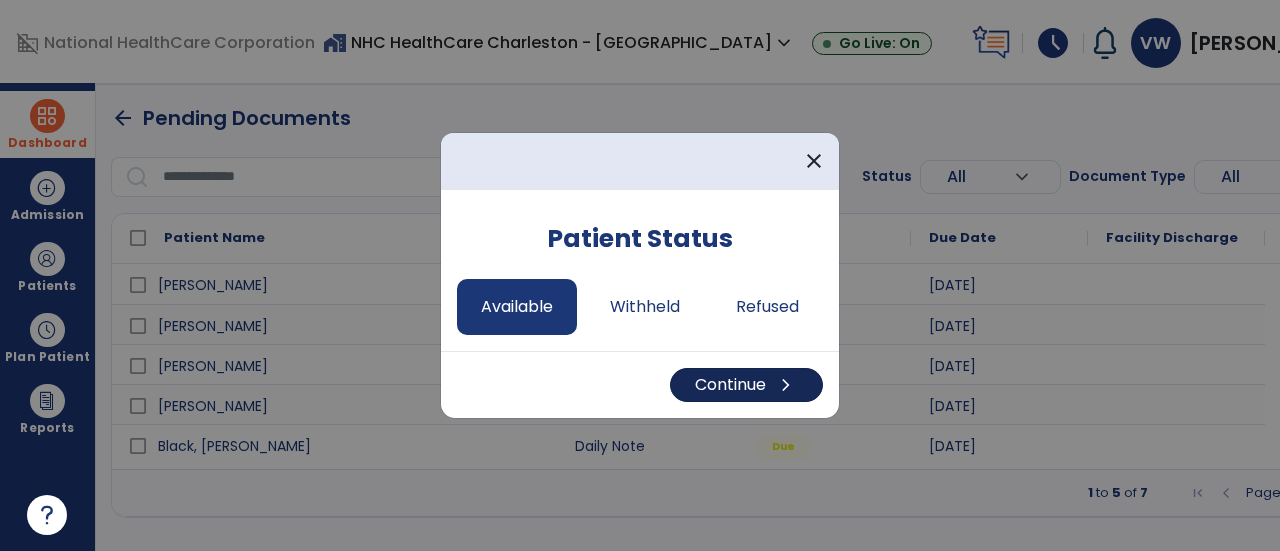 click on "Continue   chevron_right" at bounding box center (746, 385) 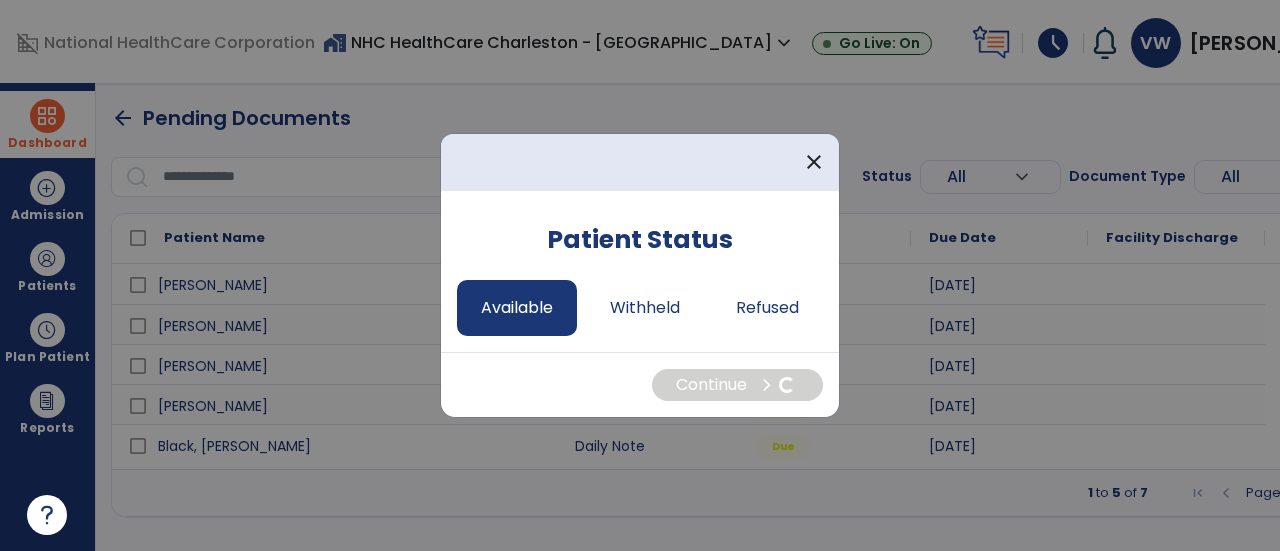 select on "*" 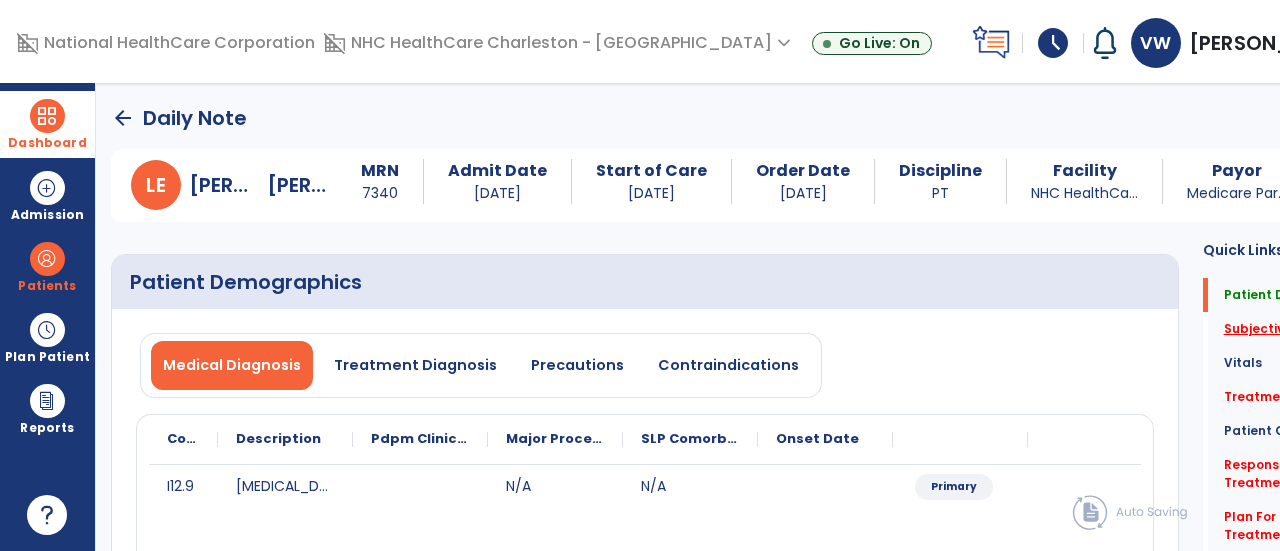 click on "Subjective Assessment   *" 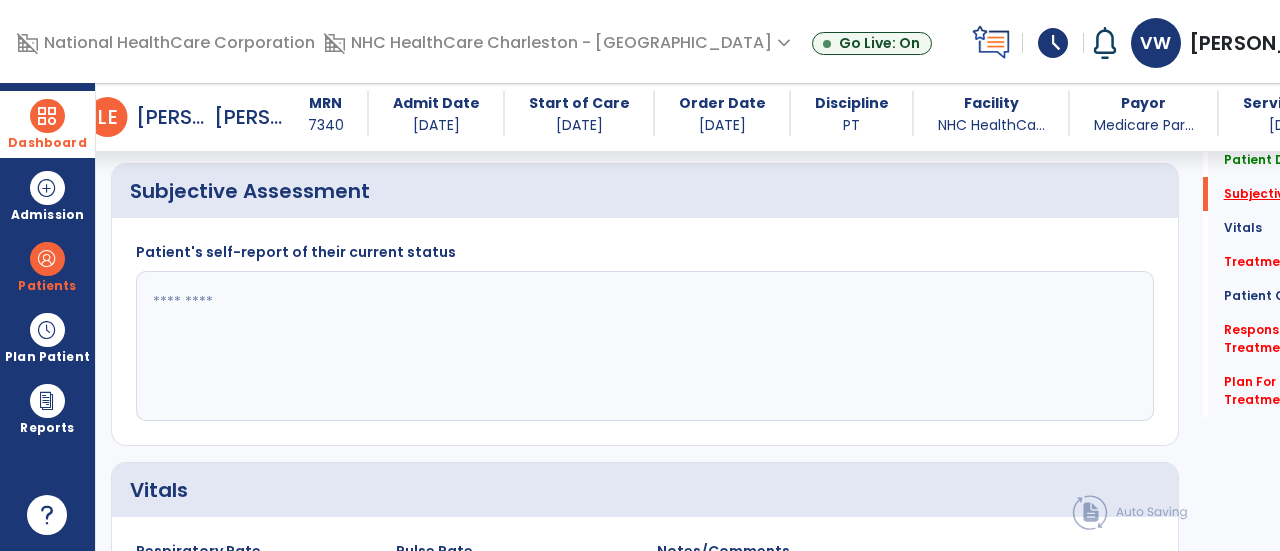 scroll, scrollTop: 479, scrollLeft: 0, axis: vertical 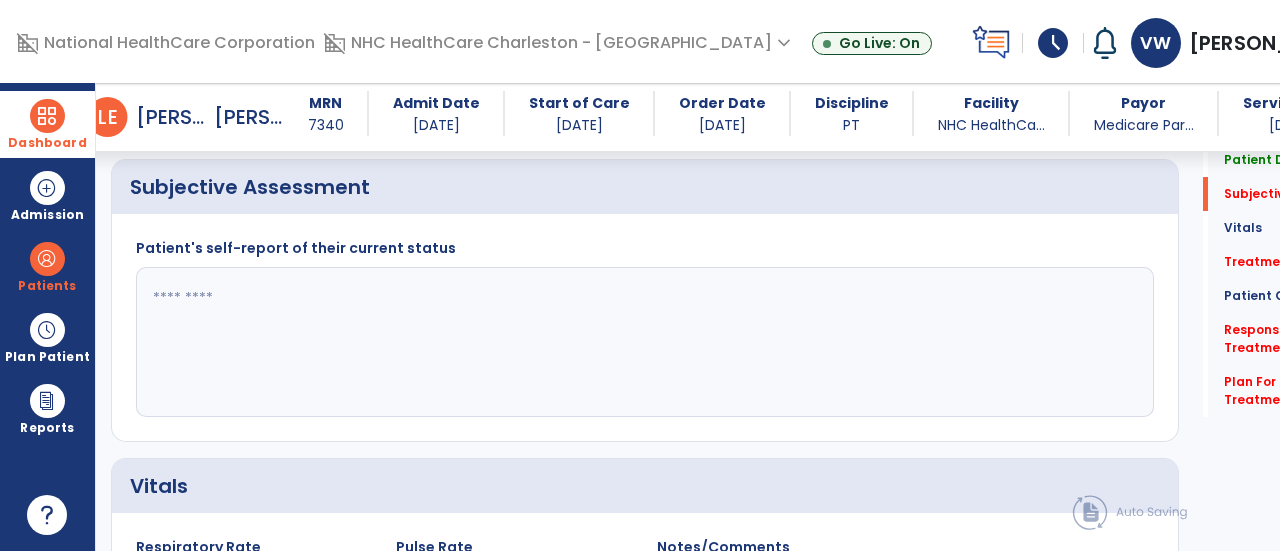 click 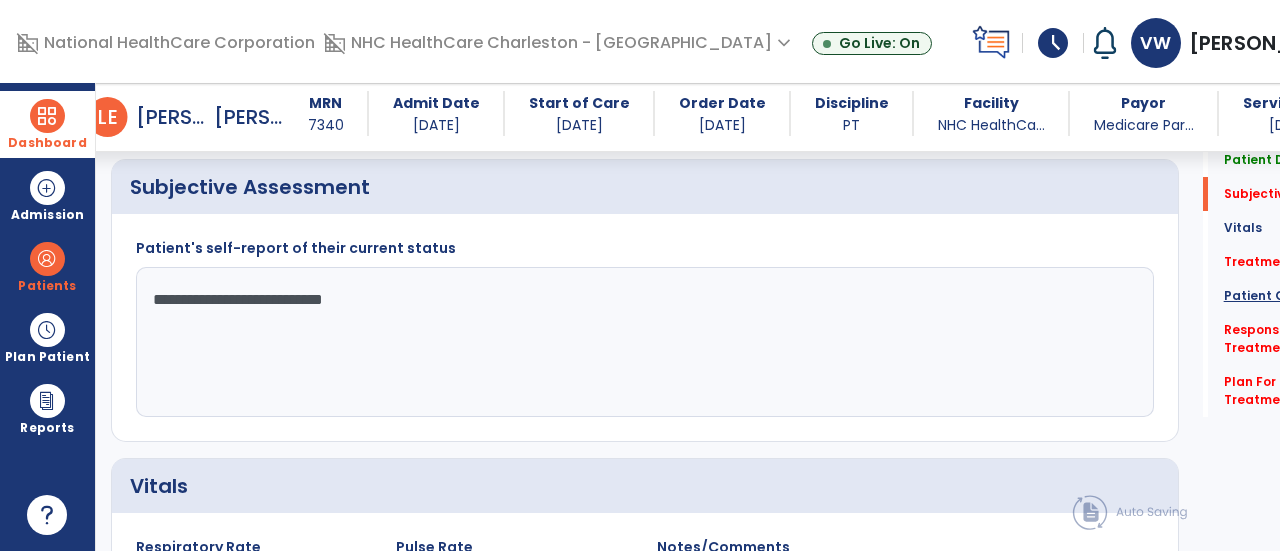 type on "**********" 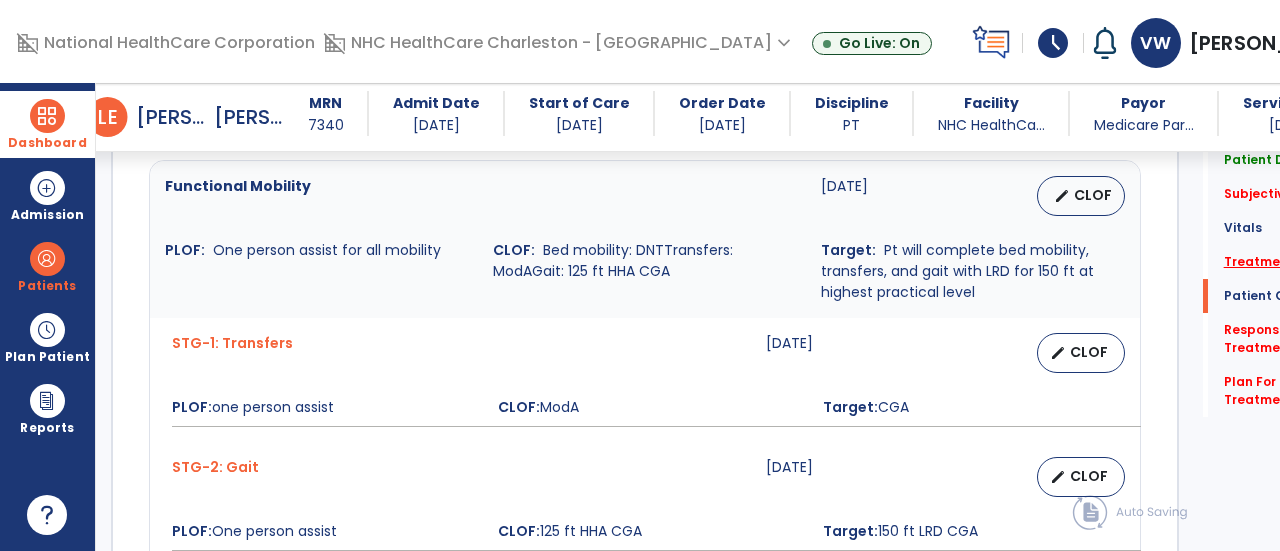 click on "Treatment   *" 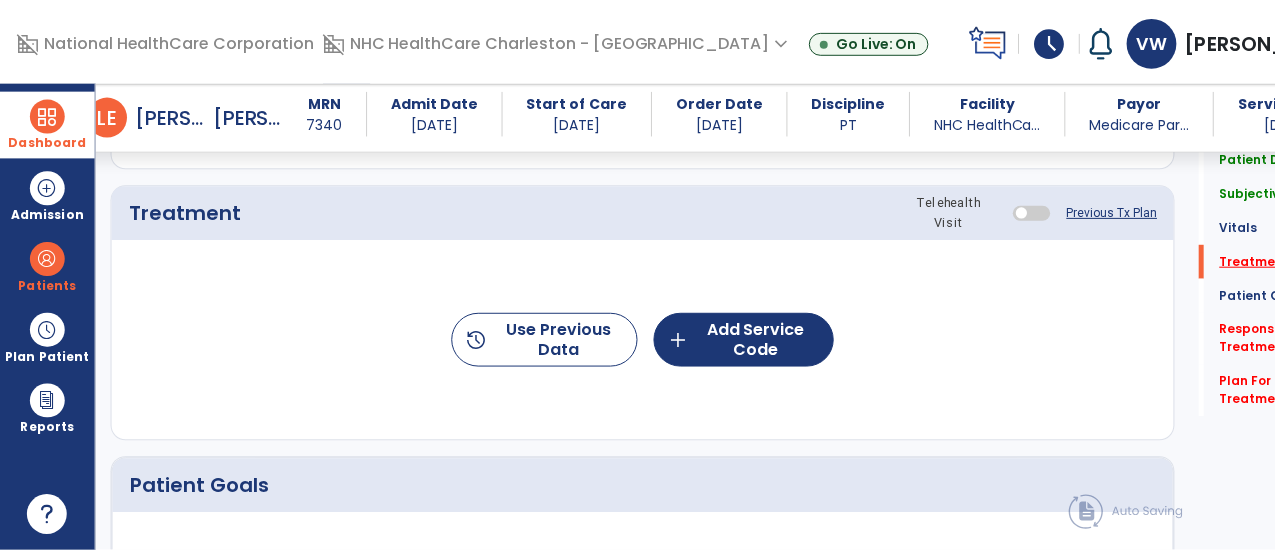 scroll, scrollTop: 1167, scrollLeft: 0, axis: vertical 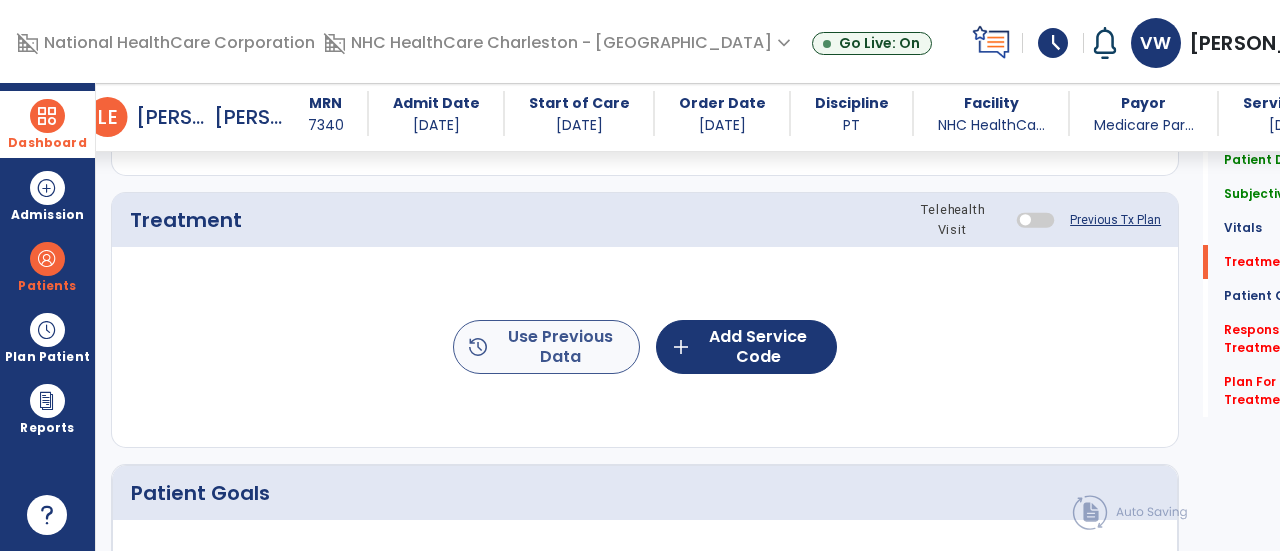 click on "history  Use Previous Data" 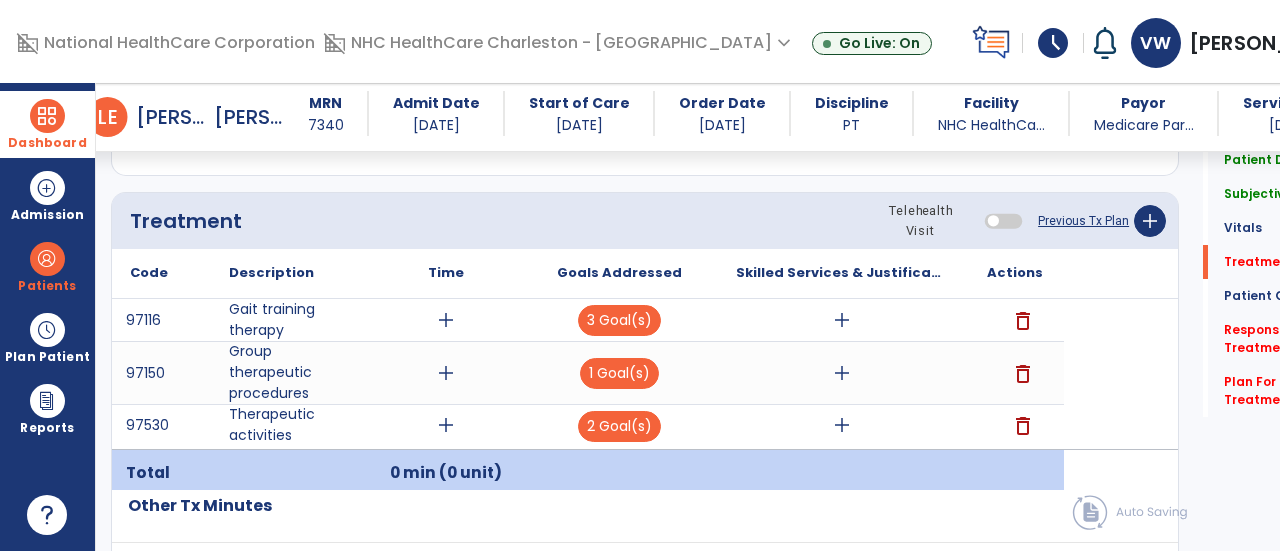 click on "delete" at bounding box center (1023, 374) 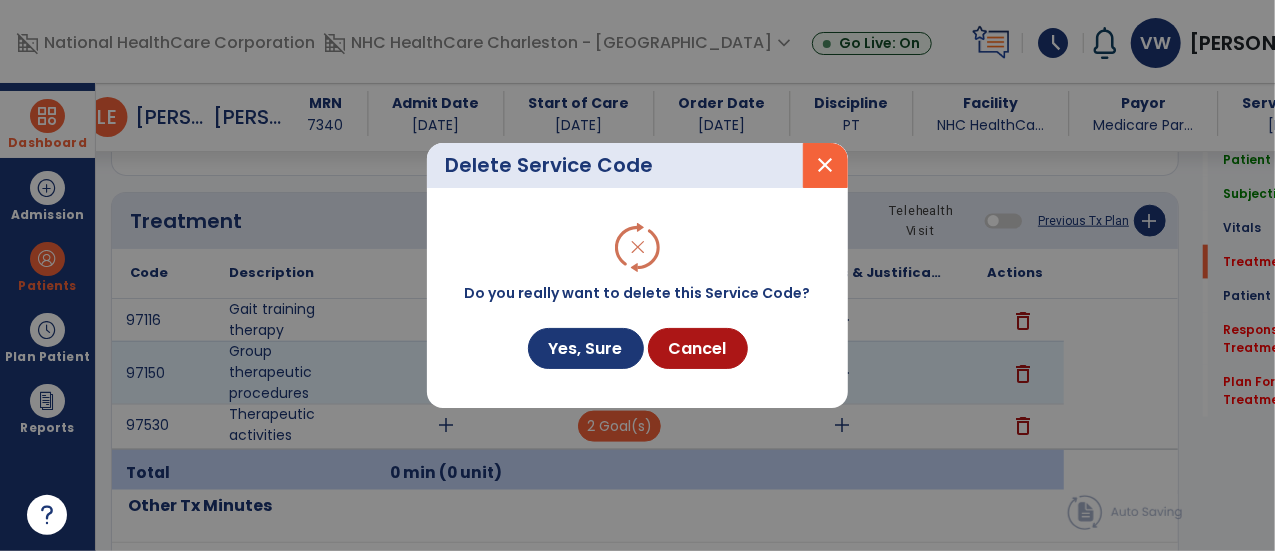 scroll, scrollTop: 1167, scrollLeft: 0, axis: vertical 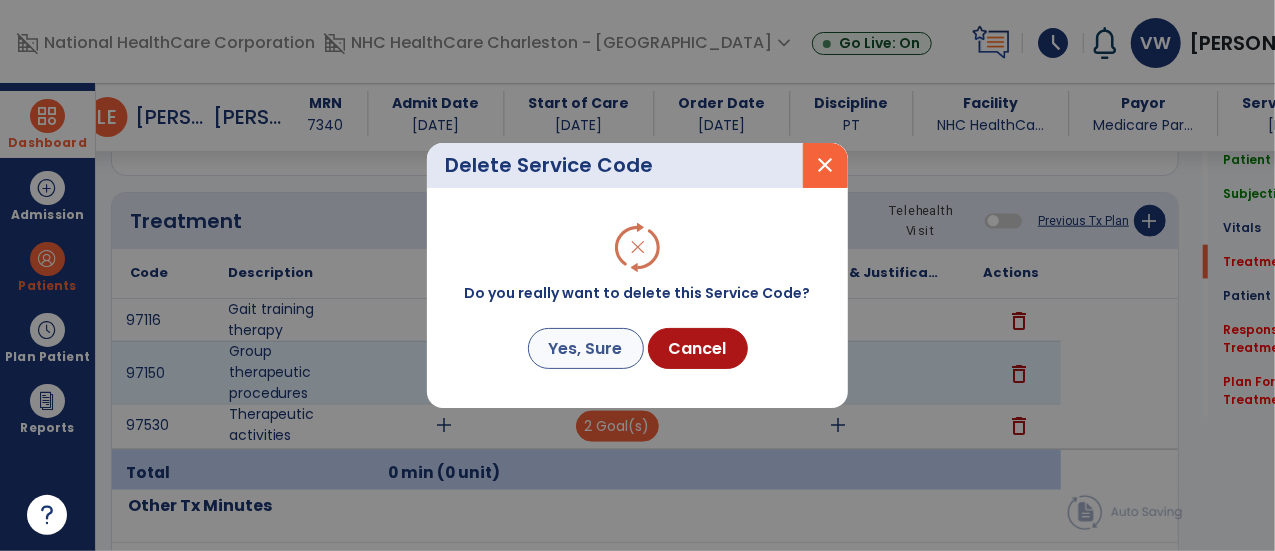 click on "Yes, Sure" at bounding box center (586, 348) 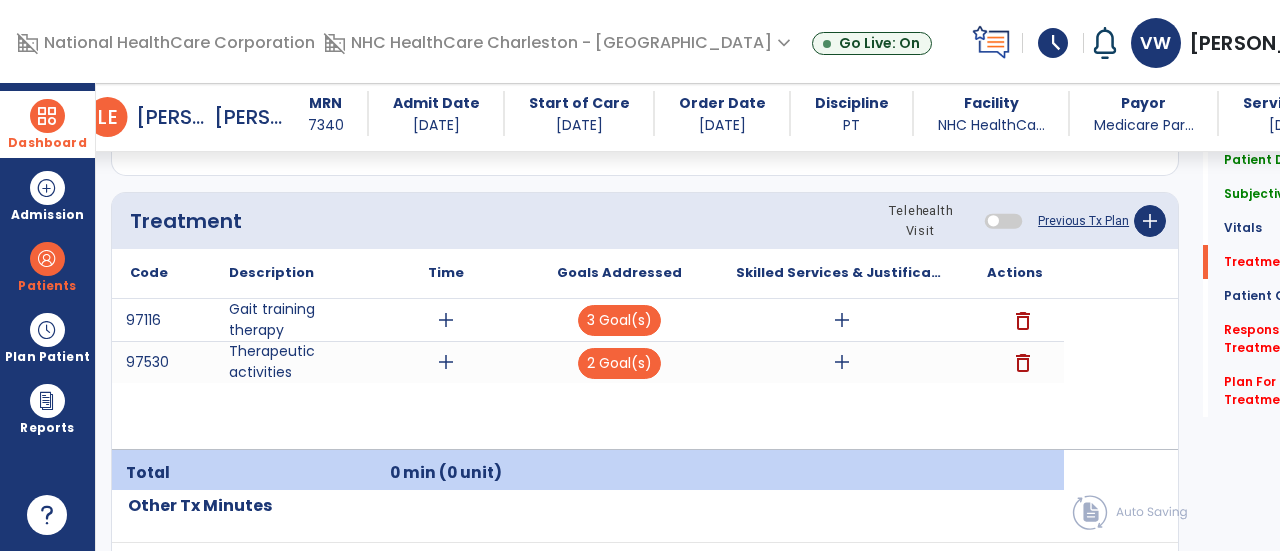 click on "delete" at bounding box center [1023, 363] 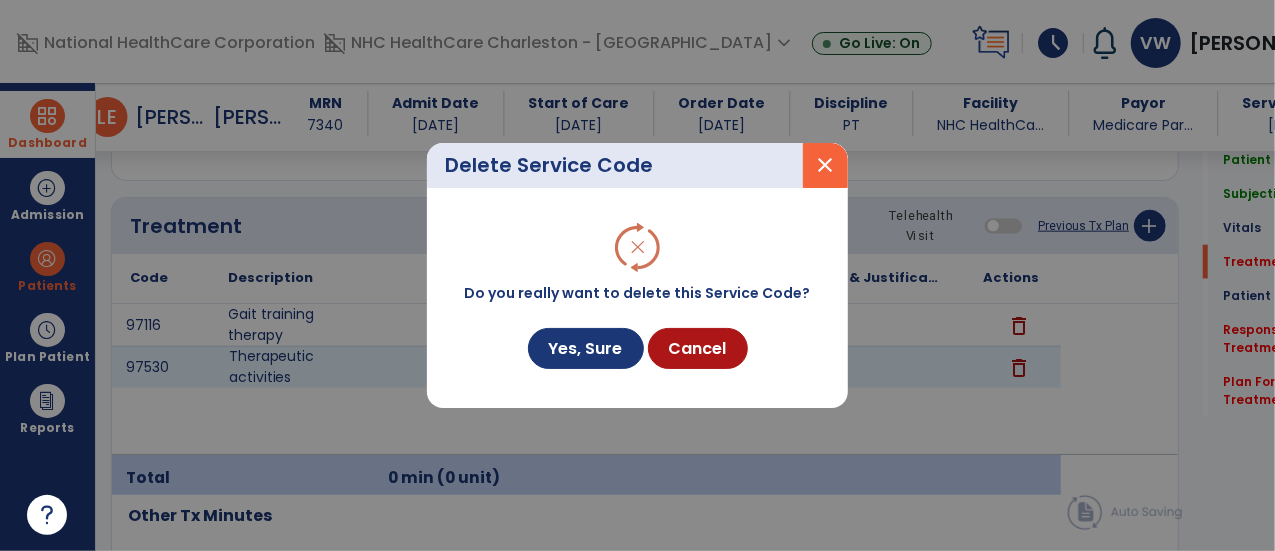 scroll, scrollTop: 1167, scrollLeft: 0, axis: vertical 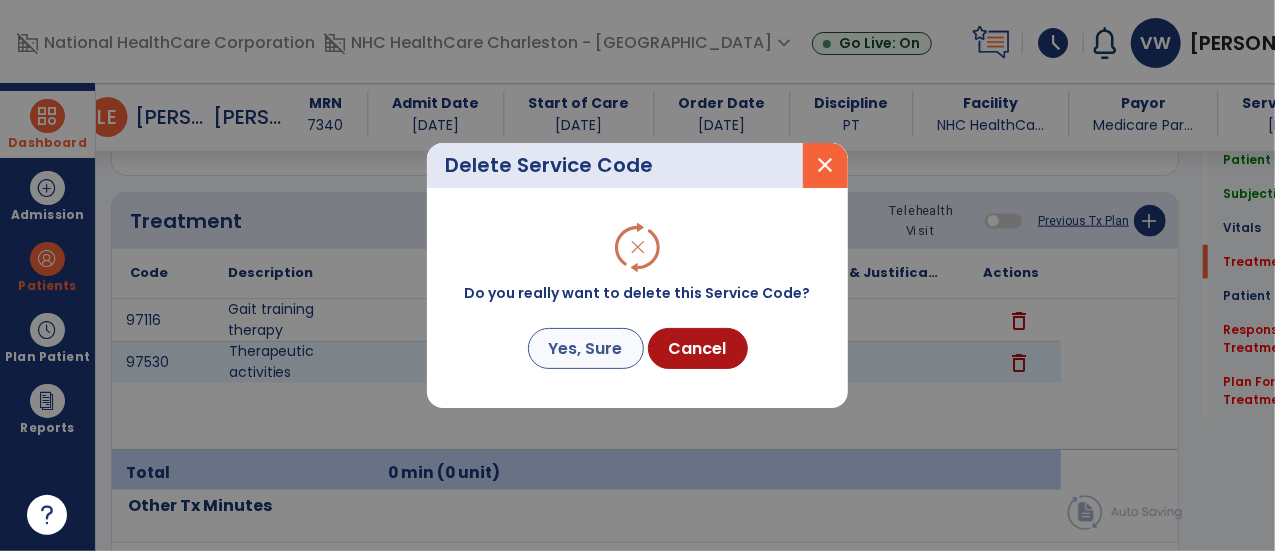 click on "Yes, Sure" at bounding box center (586, 348) 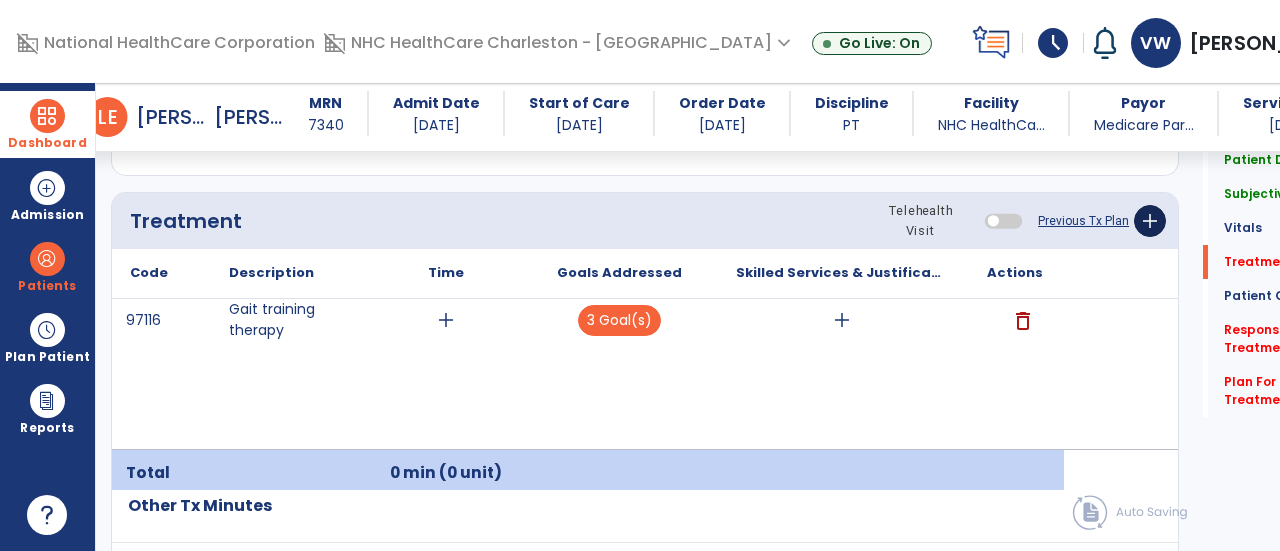 click on "add" 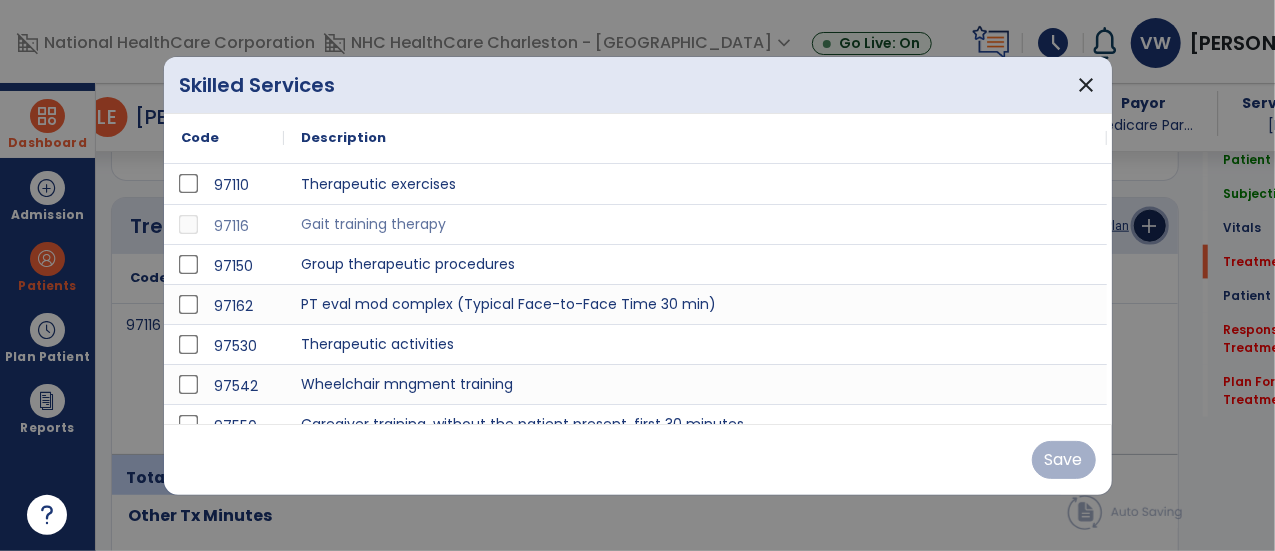 scroll, scrollTop: 1167, scrollLeft: 0, axis: vertical 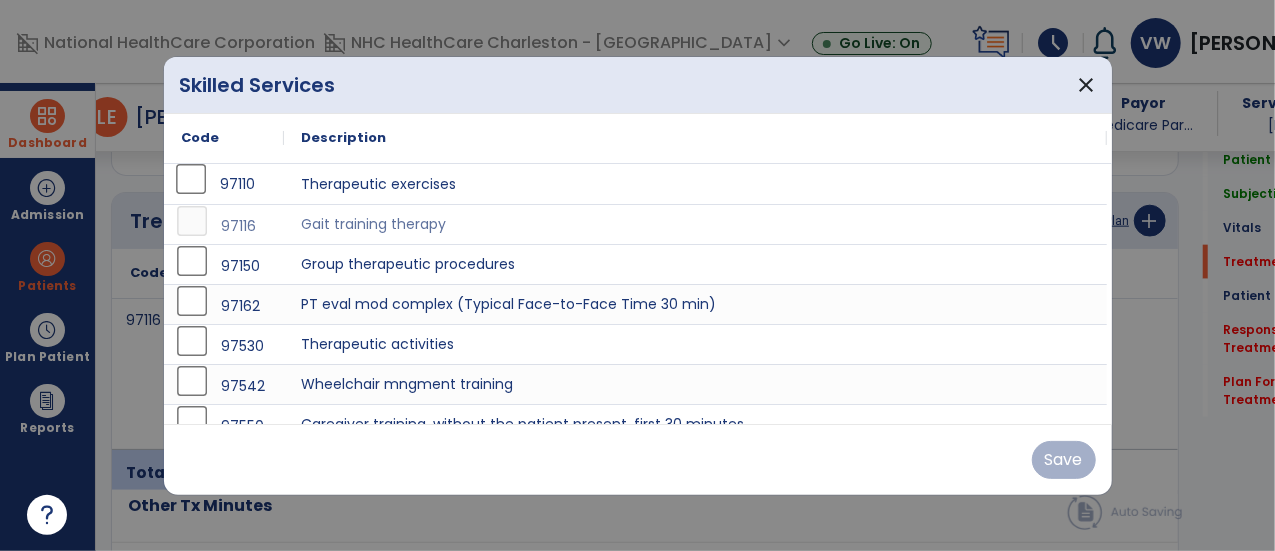 click on "97110" at bounding box center (224, 184) 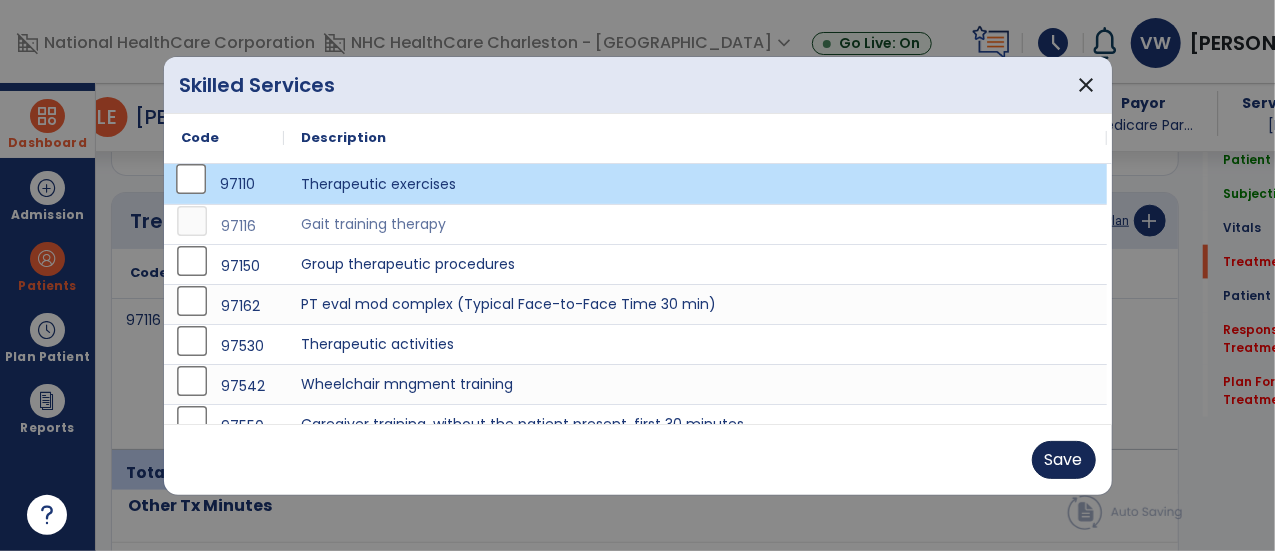 click on "Save" at bounding box center (1064, 460) 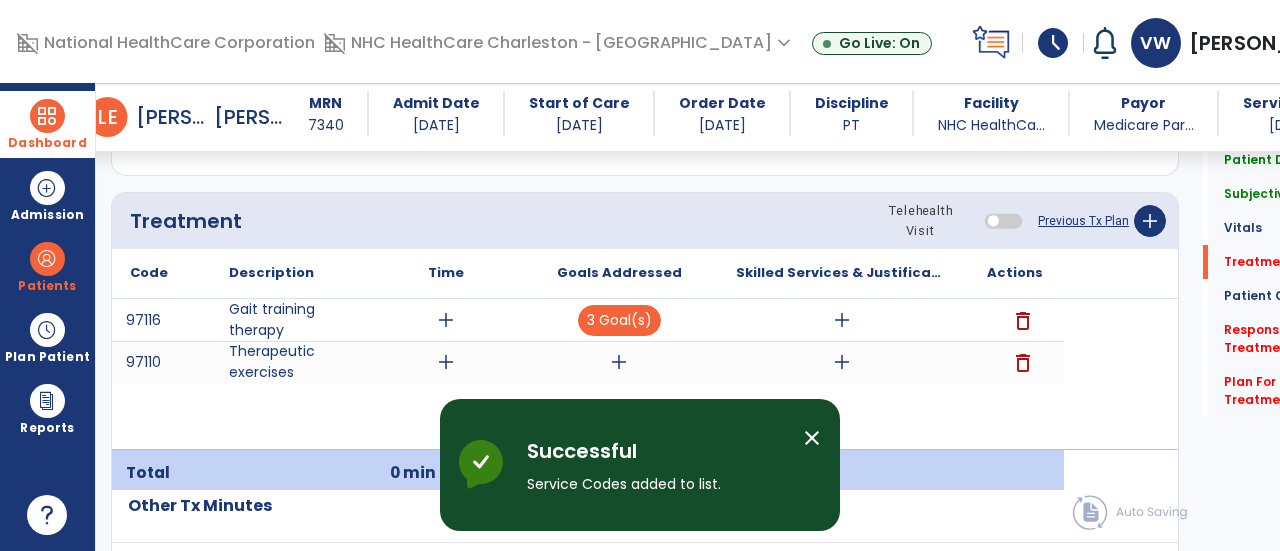click on "close" at bounding box center (812, 438) 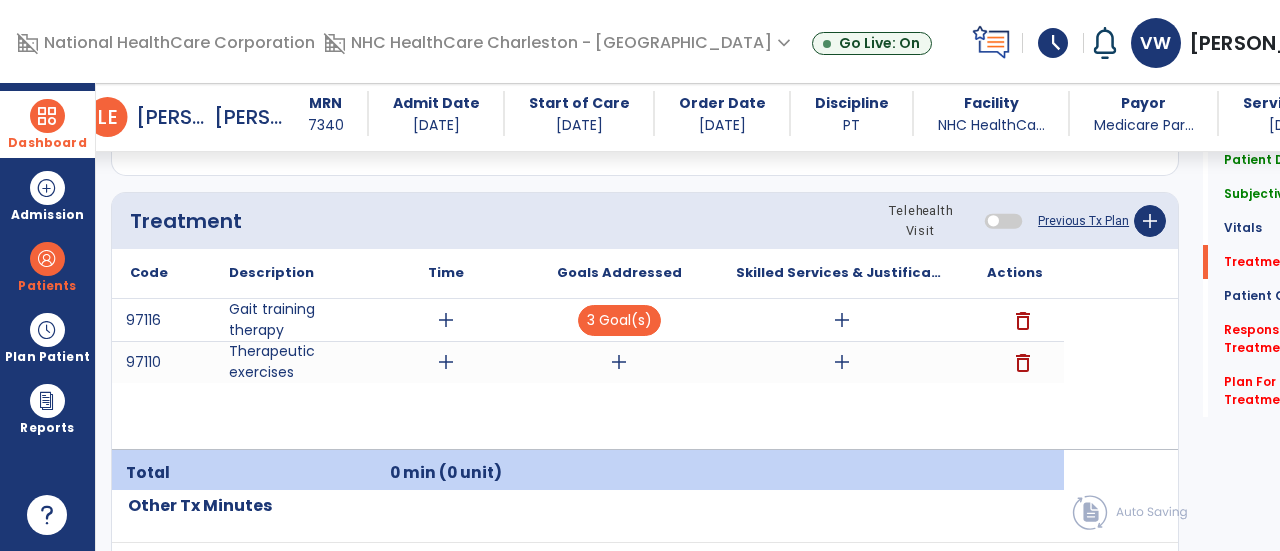 click on "add" at bounding box center (619, 362) 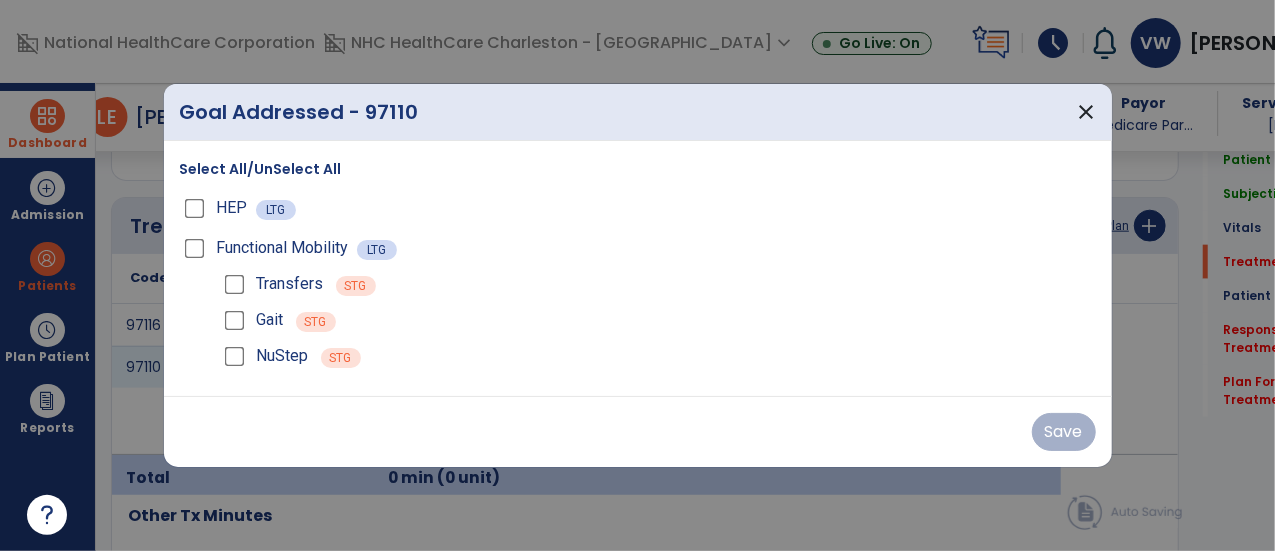 scroll, scrollTop: 1167, scrollLeft: 0, axis: vertical 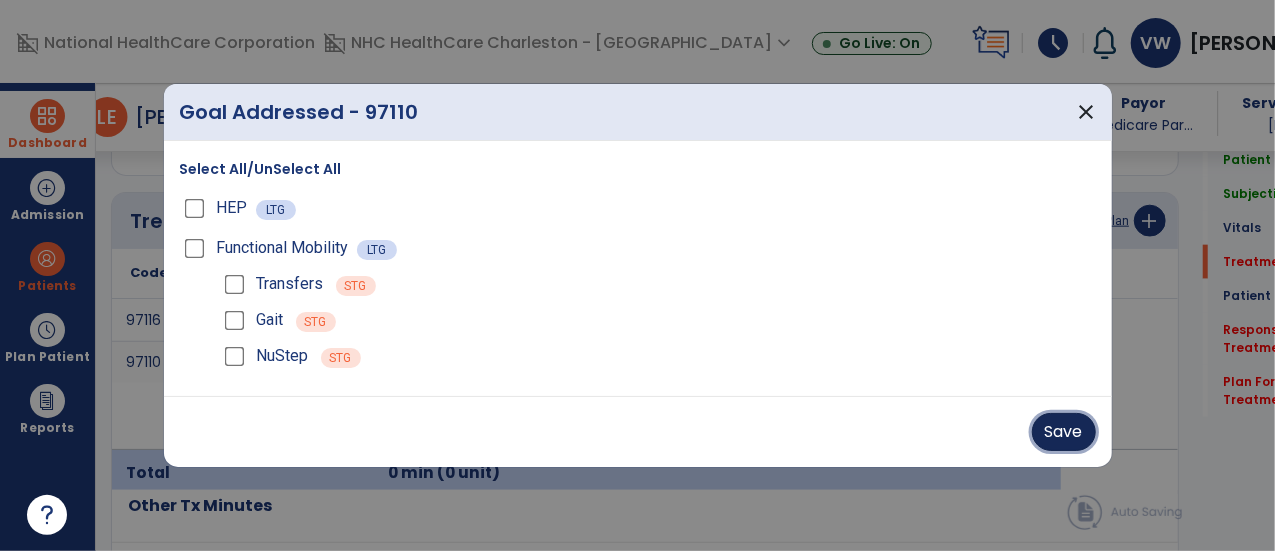 click on "Save" at bounding box center (1064, 432) 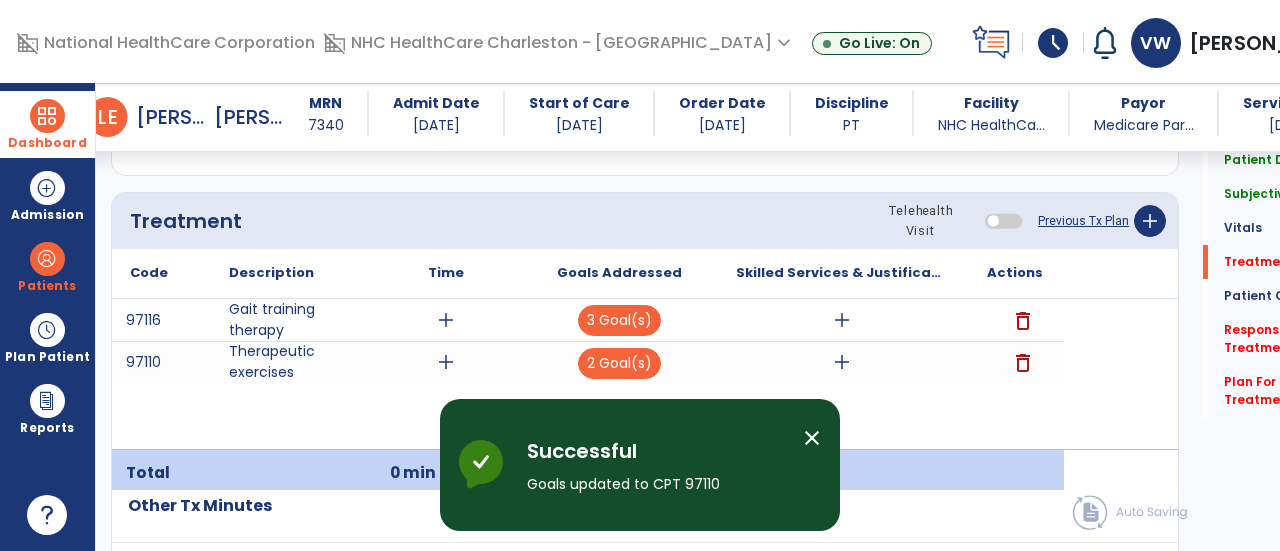 click on "close" at bounding box center [812, 438] 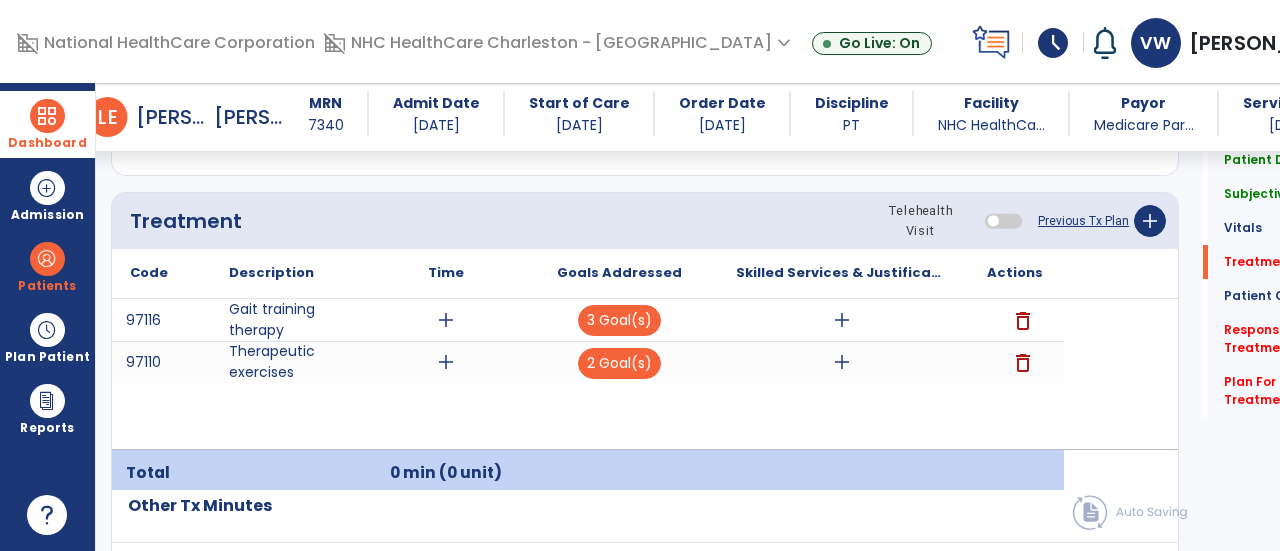 click on "add" at bounding box center [446, 320] 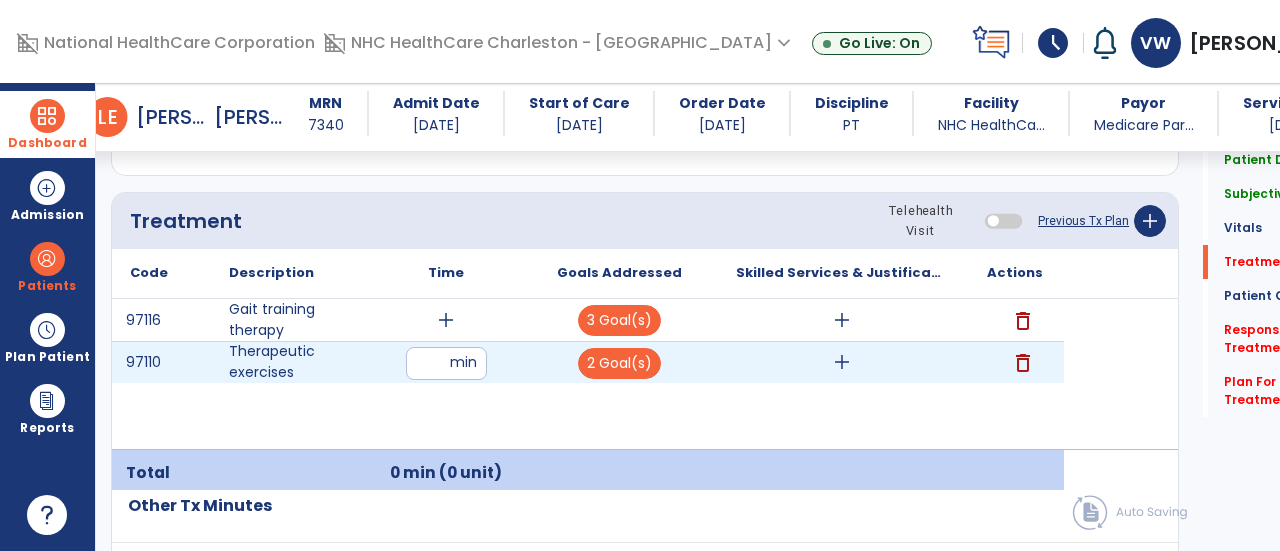 type on "**" 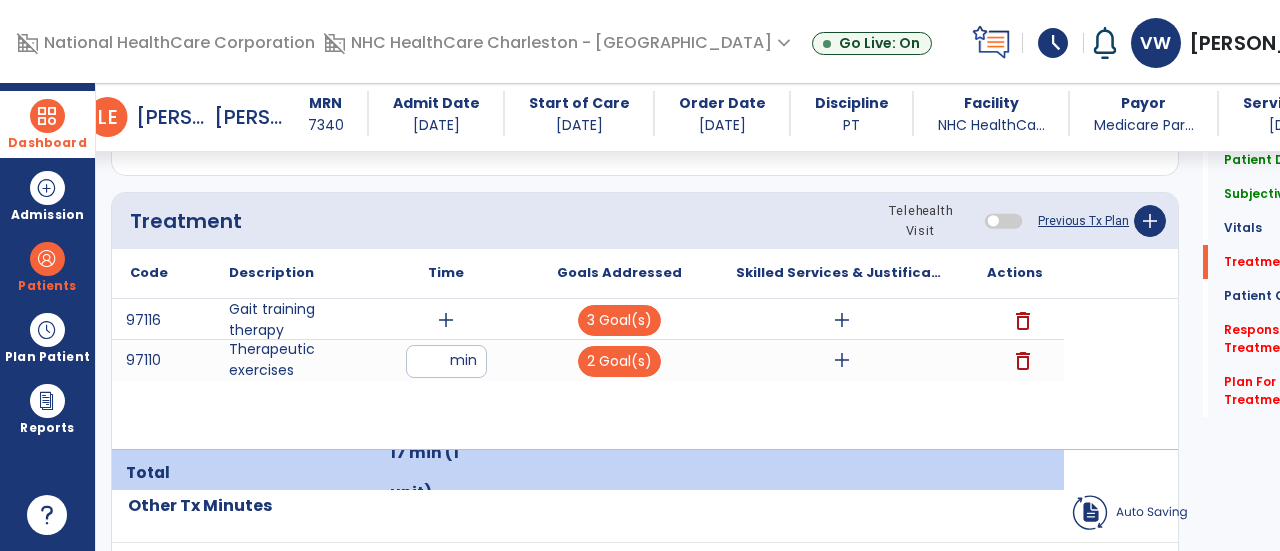 click on "add" at bounding box center [446, 320] 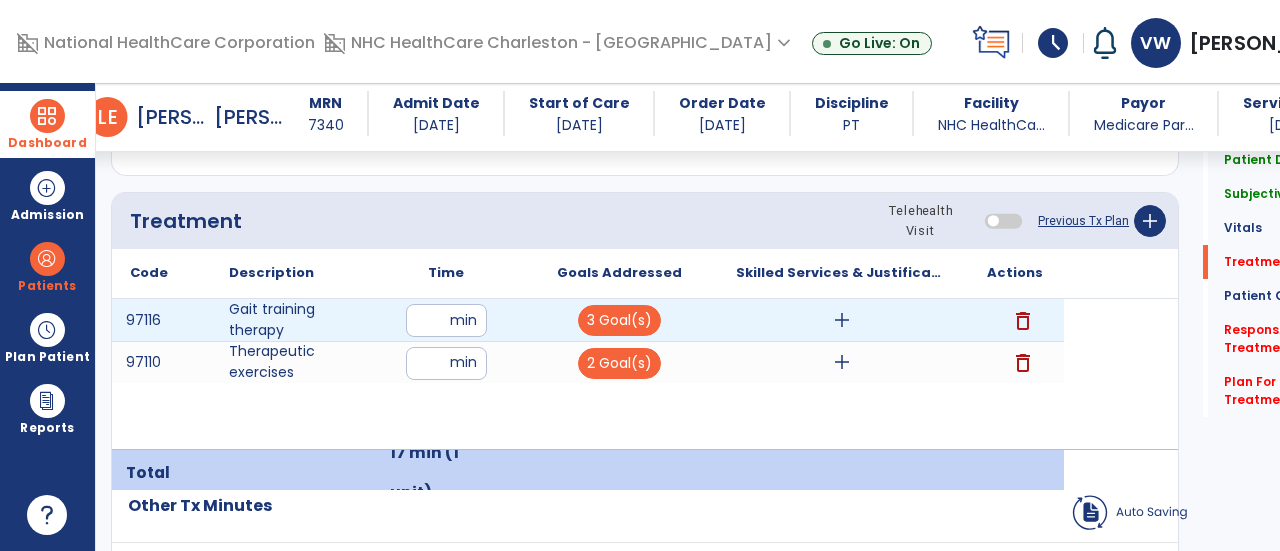 type on "**" 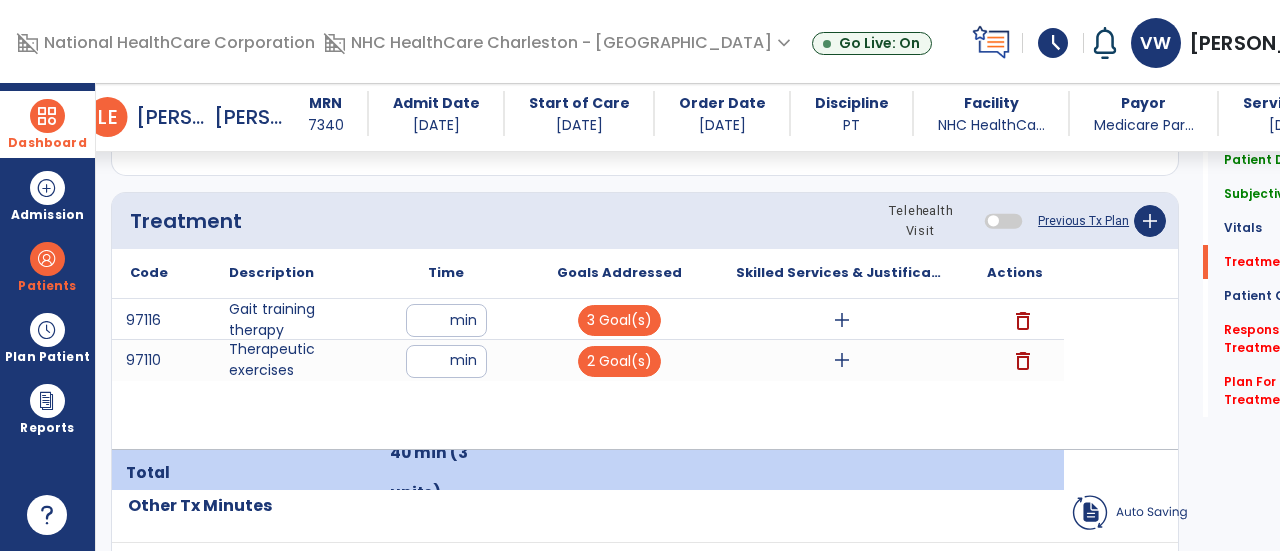 click on "97116  Gait training therapy  ** min  3 Goal(s) add delete 97110  Therapeutic exercises  ** min  2 Goal(s) add delete" at bounding box center (588, 374) 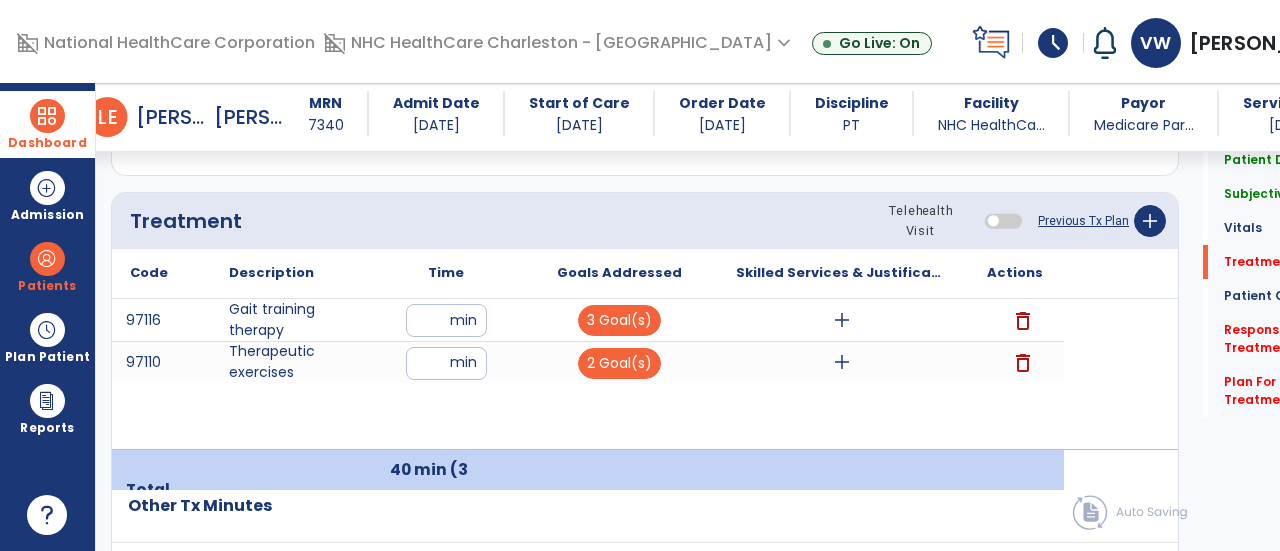 click on "add" at bounding box center (842, 320) 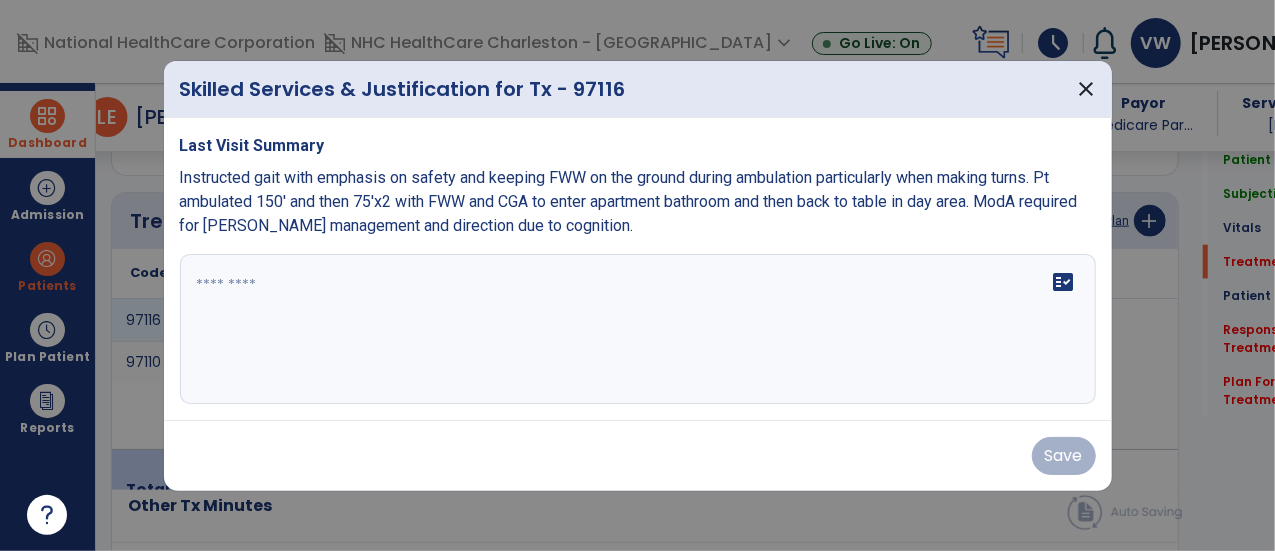 scroll, scrollTop: 1167, scrollLeft: 0, axis: vertical 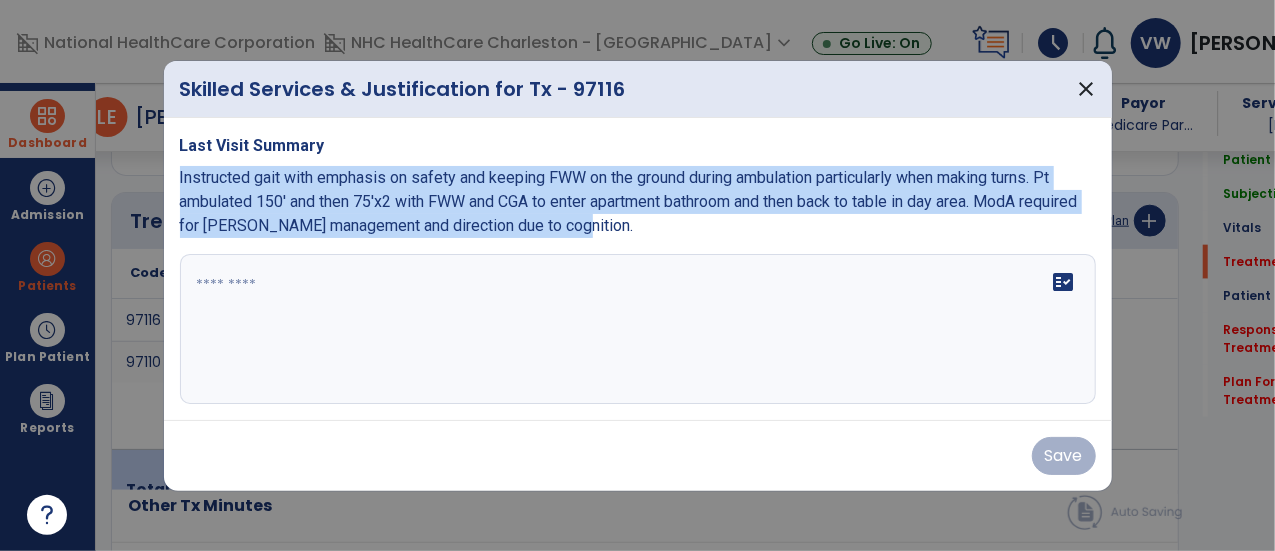 drag, startPoint x: 684, startPoint y: 233, endPoint x: 171, endPoint y: 173, distance: 516.4968 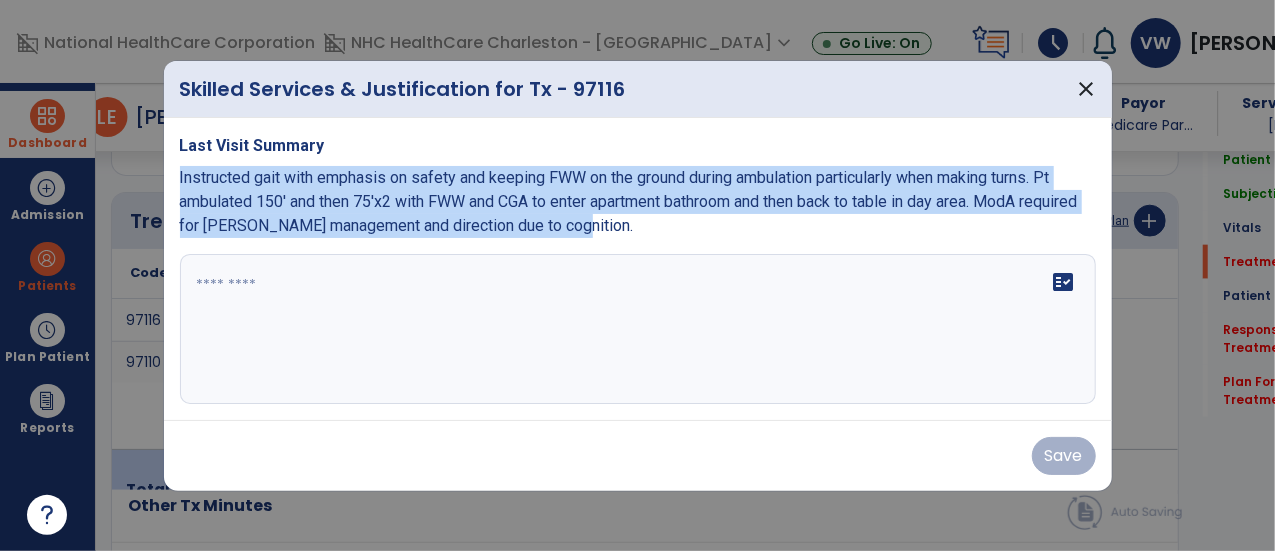 click on "Last Visit Summary Instructed gait with emphasis on safety and keeping FWW on the ground during ambulation particularly when making turns. Pt ambulated 150' and then 75'x2 with FWW and CGA to enter apartment bathroom and then back to table in day area. ModA required for [PERSON_NAME] management and direction due to cognition.   fact_check" at bounding box center (638, 269) 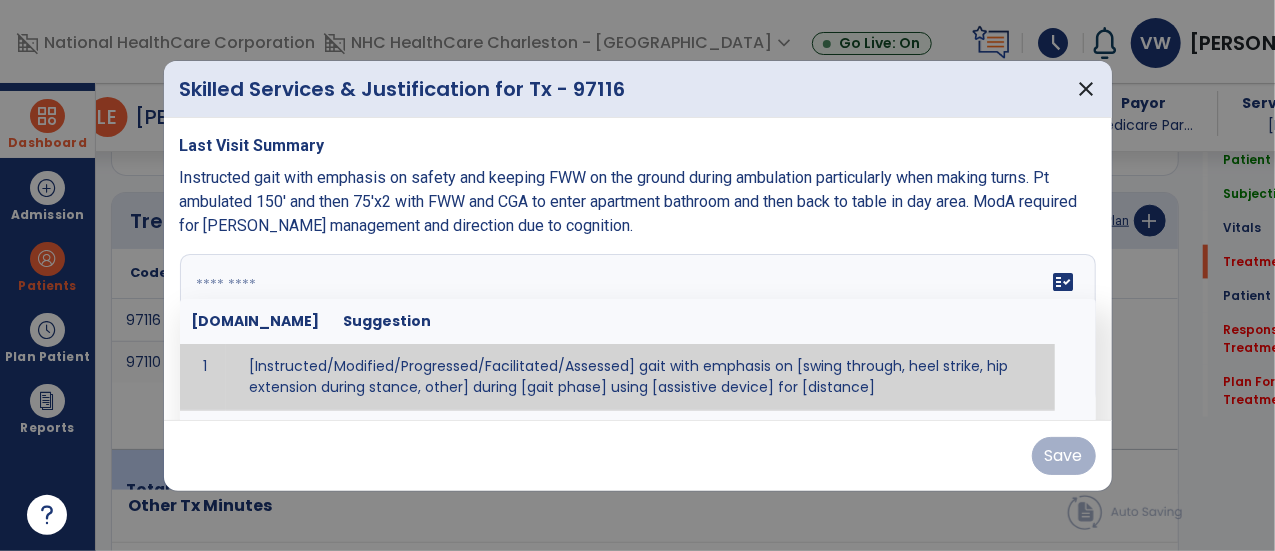 paste on "**********" 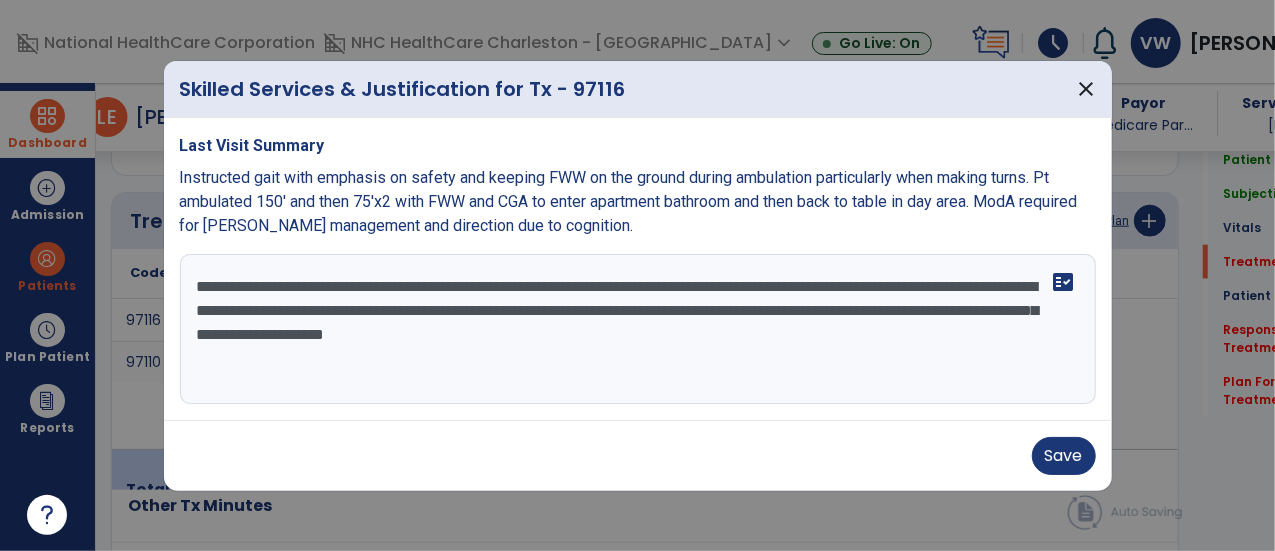 click on "**********" at bounding box center [638, 329] 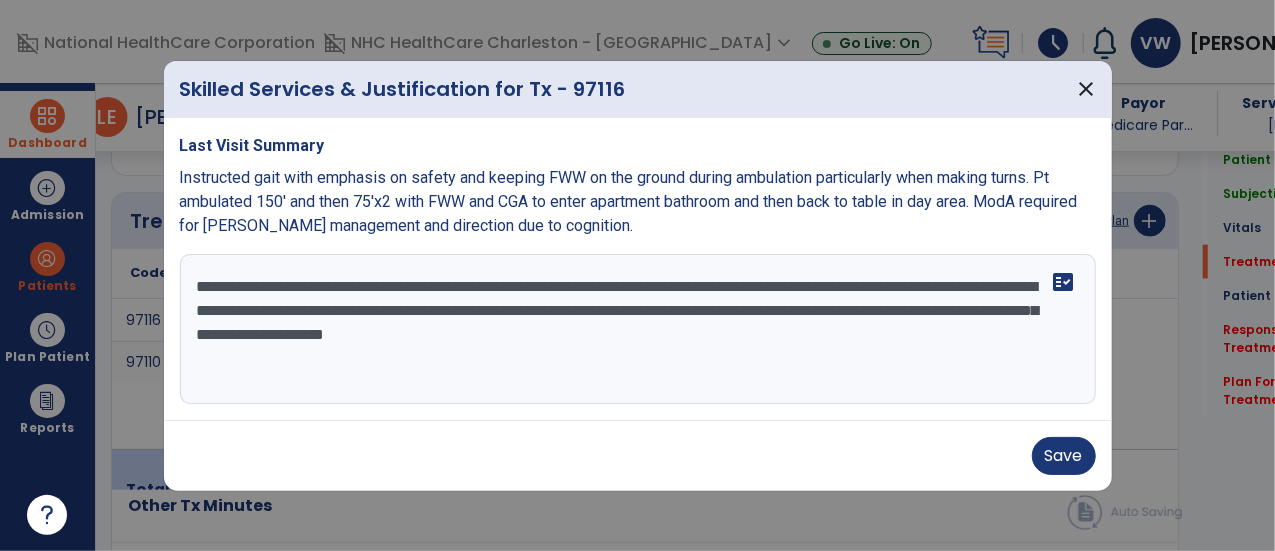 click on "Instructed gait with emphasis on safety and keeping FWW on the ground during ambulation particularly when making turns. Pt ambulated 150' and then 75'x2 with FWW and CGA to enter apartment bathroom and then back to table in day area. ModA required for [PERSON_NAME] management and direction due to cognition." at bounding box center [629, 201] 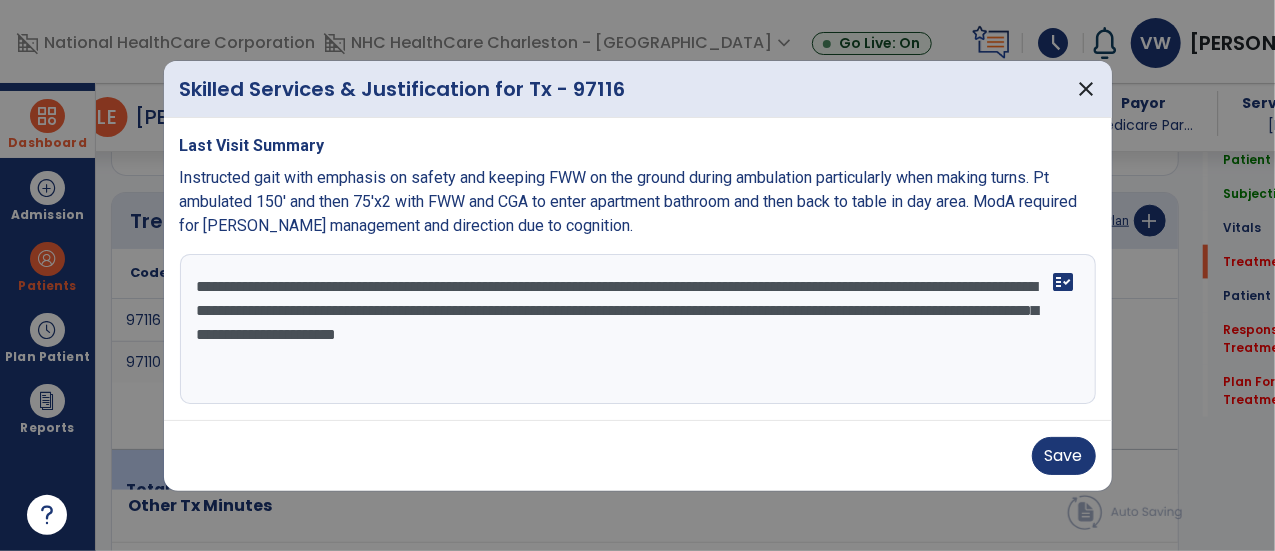 click on "**********" at bounding box center [638, 329] 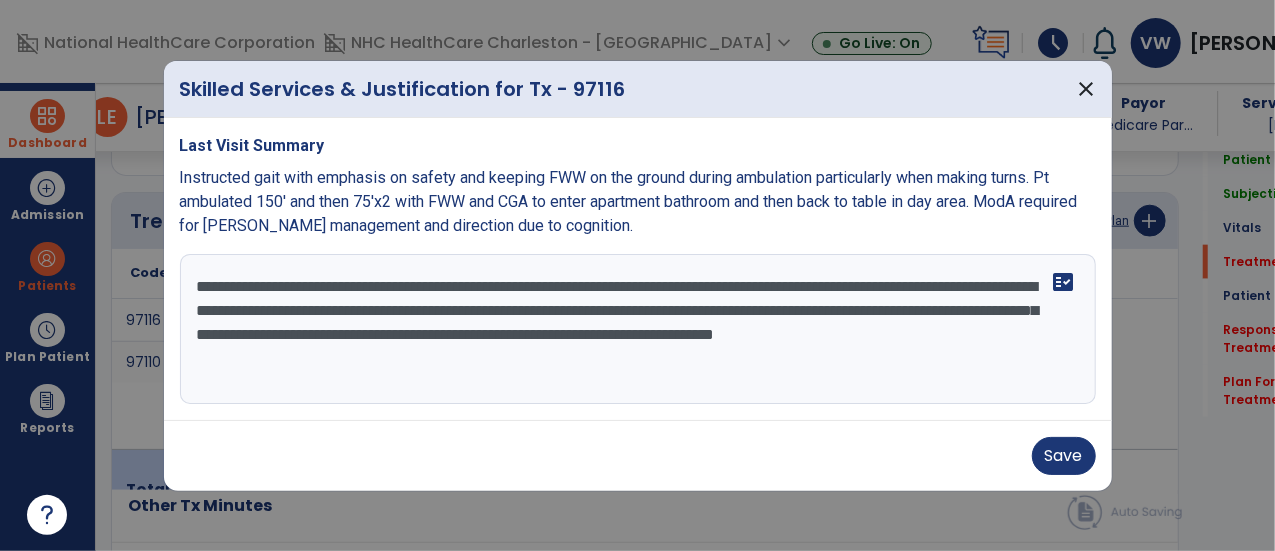 click on "**********" at bounding box center [638, 329] 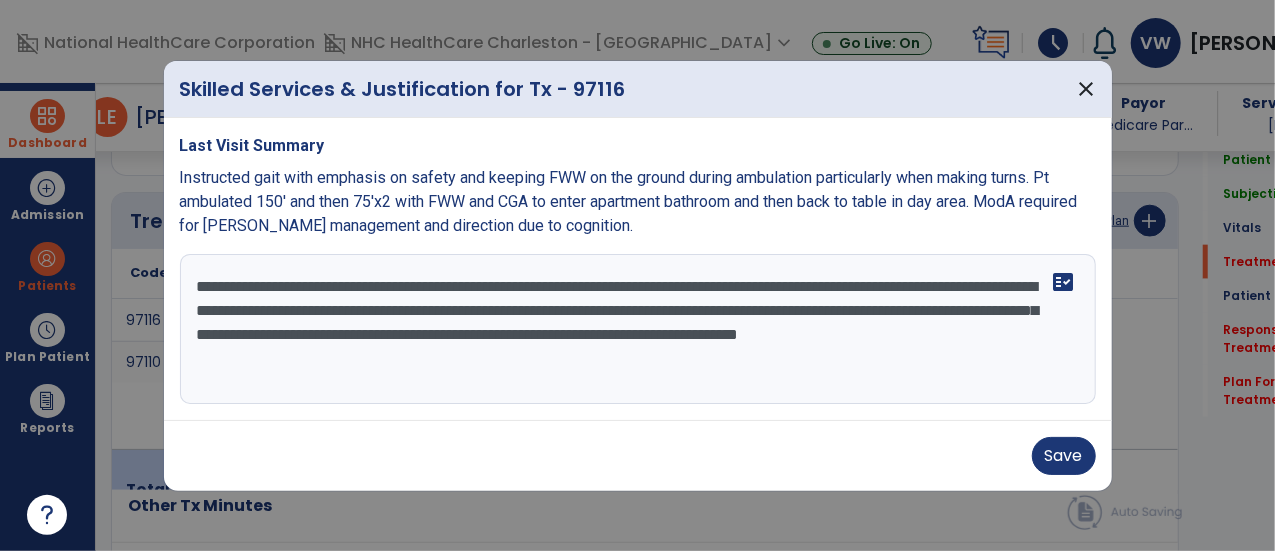 click on "**********" at bounding box center [638, 329] 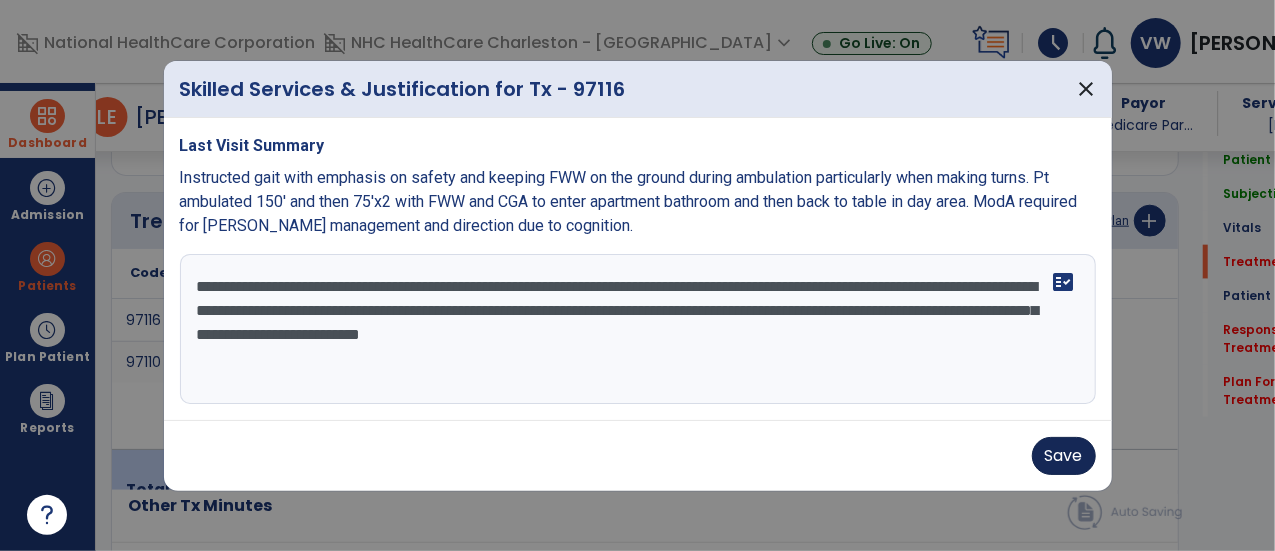 type on "**********" 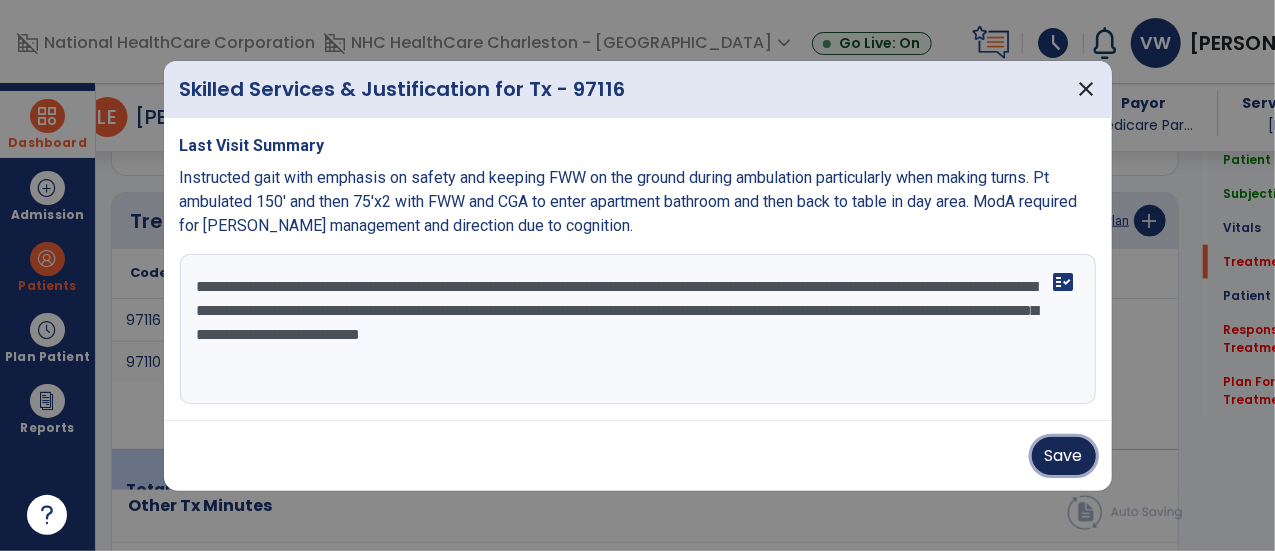 click on "Save" at bounding box center (1064, 456) 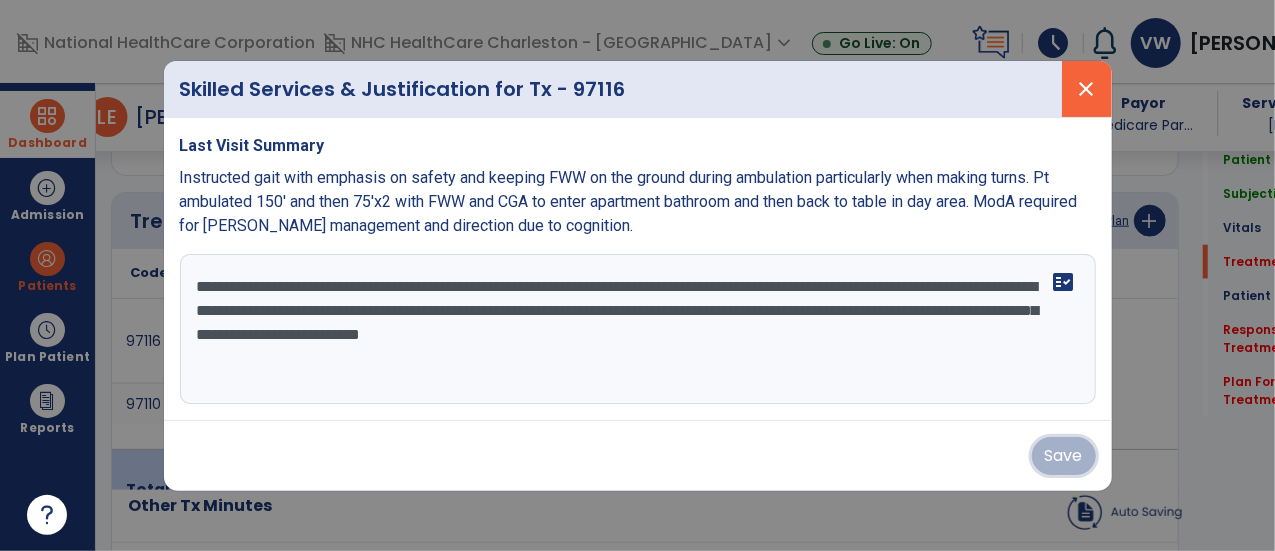 click on "close" at bounding box center (1087, 89) 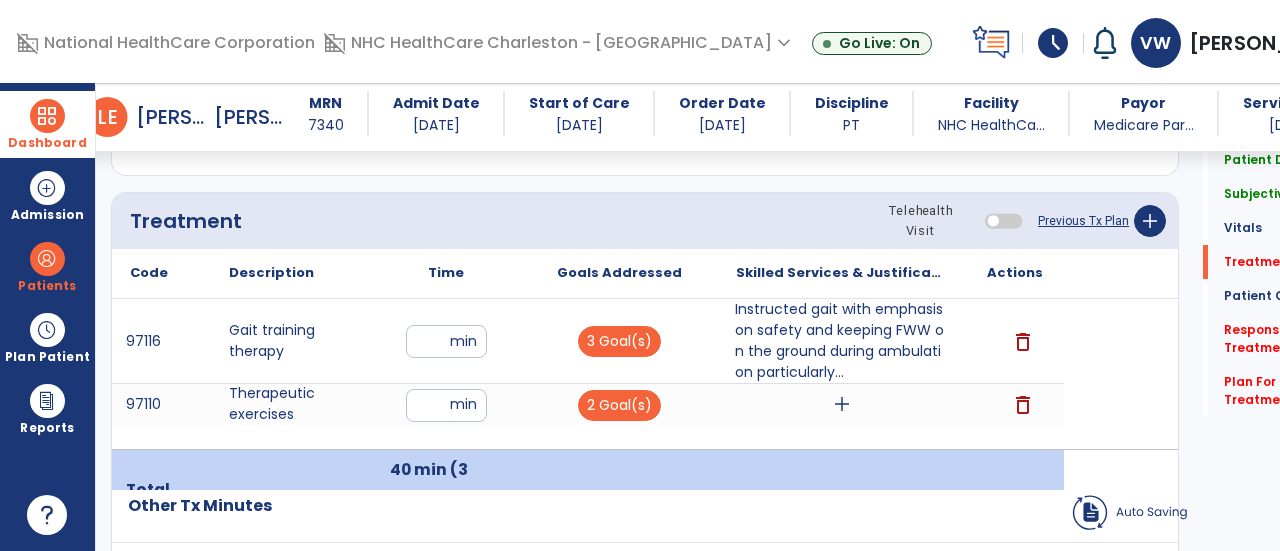 click on "add" at bounding box center (842, 404) 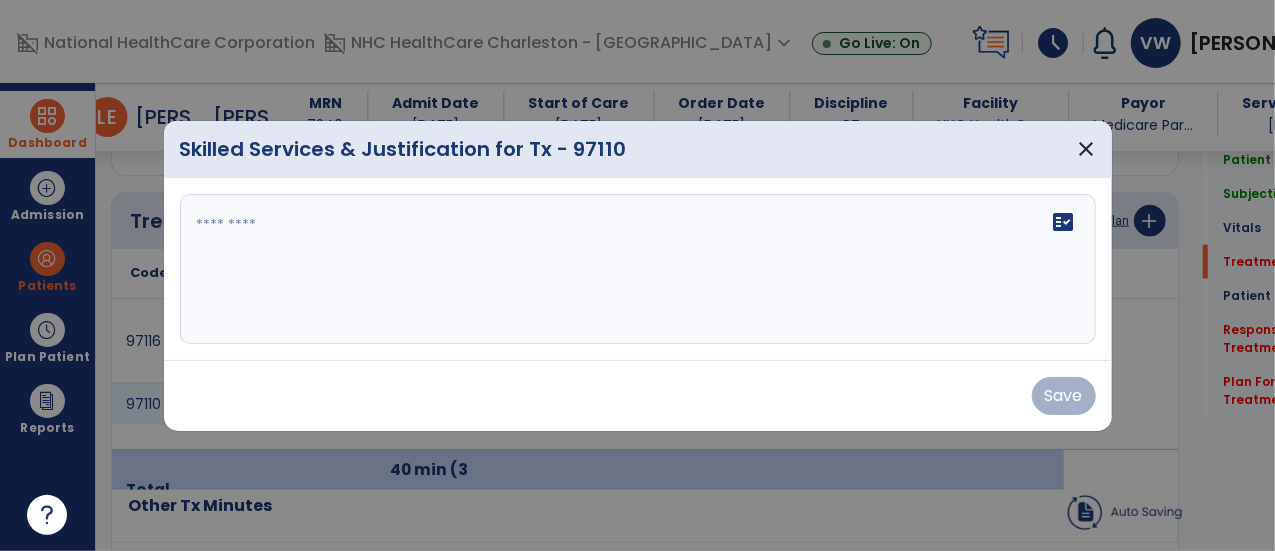 scroll, scrollTop: 1167, scrollLeft: 0, axis: vertical 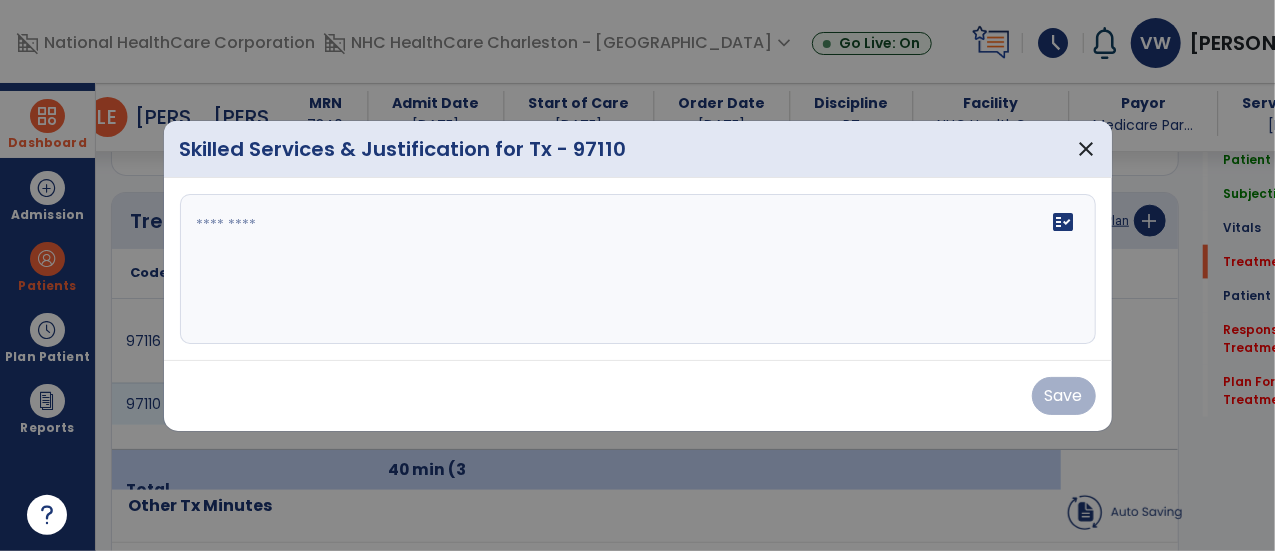 click at bounding box center (638, 269) 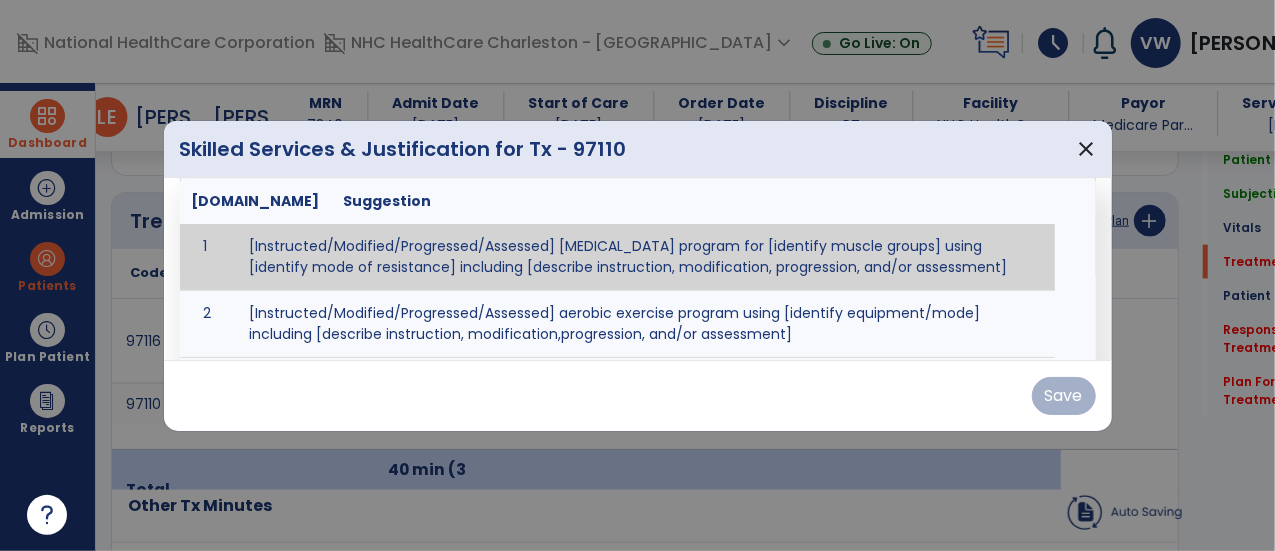 scroll, scrollTop: 61, scrollLeft: 0, axis: vertical 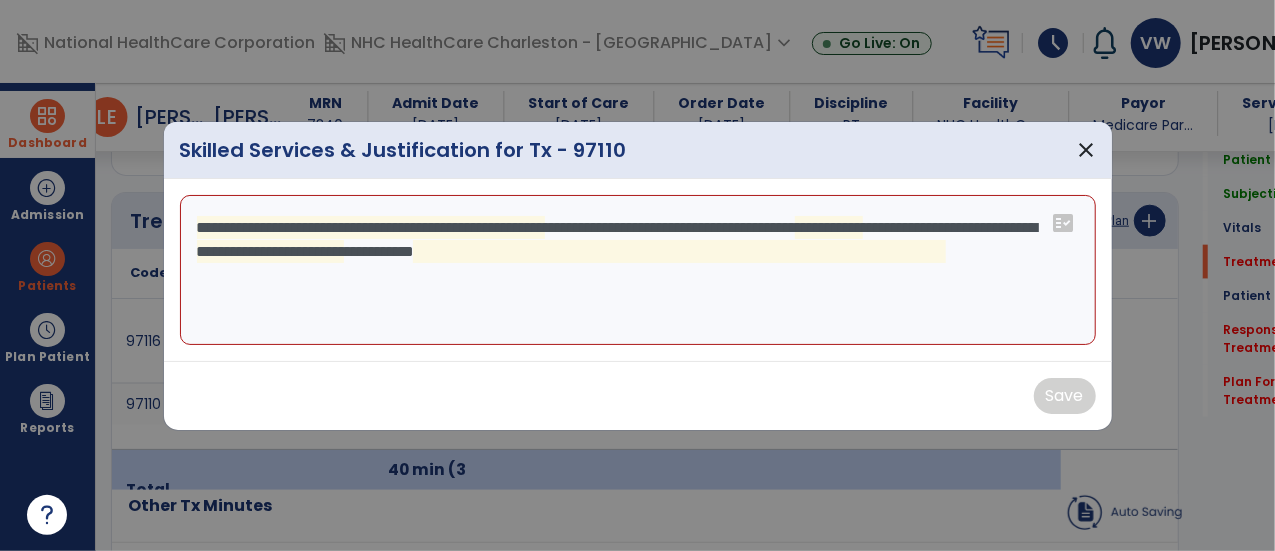 click on "**********" at bounding box center (638, 270) 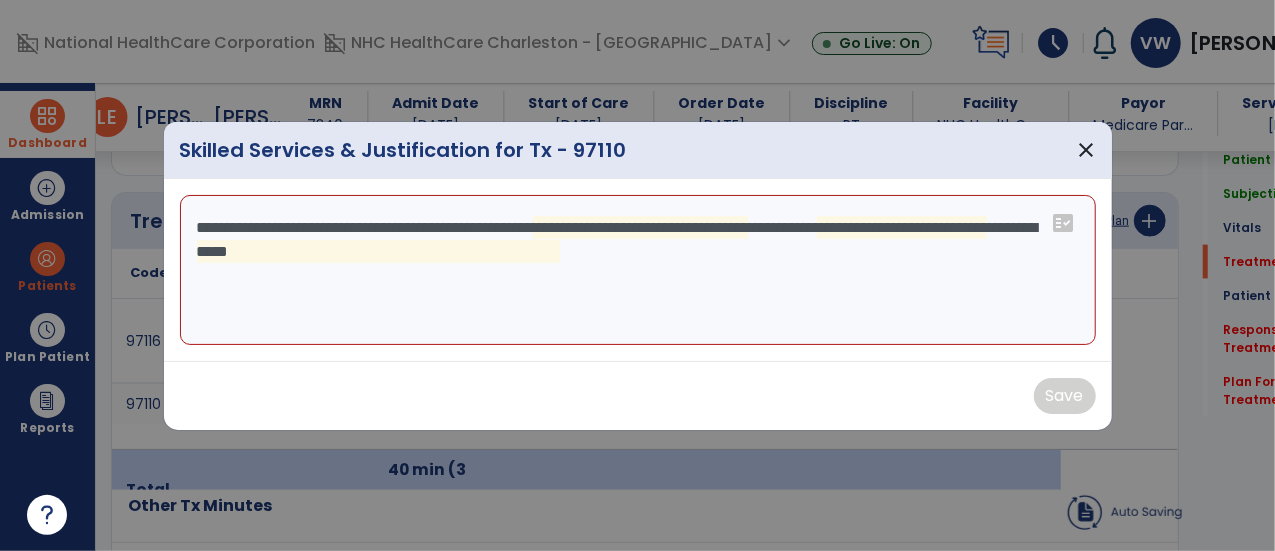click on "**********" at bounding box center (638, 270) 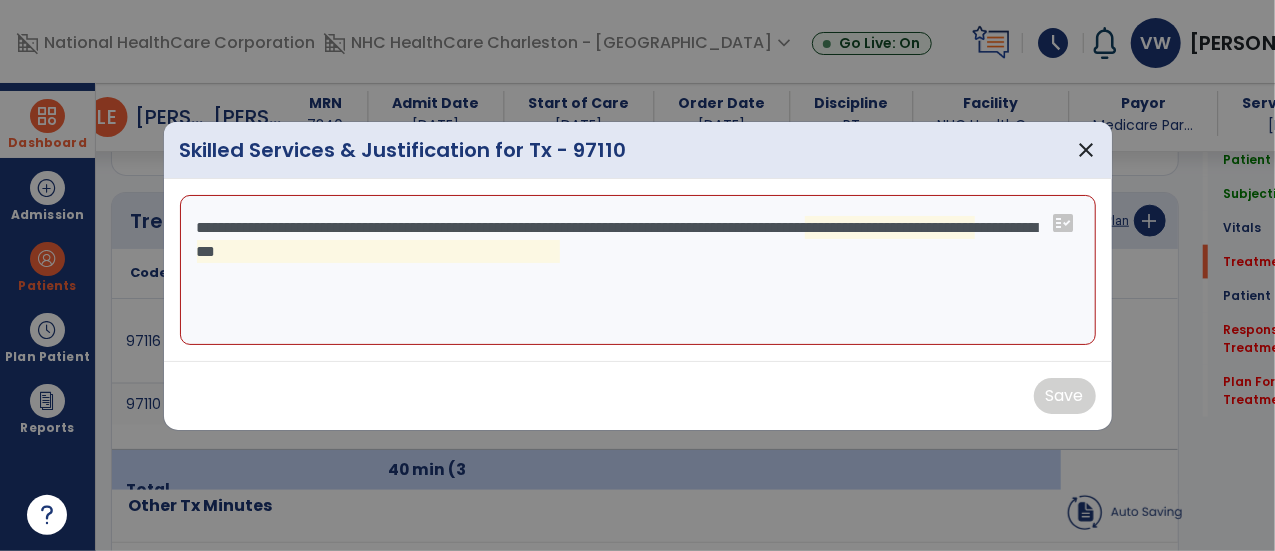 click on "**********" at bounding box center (638, 270) 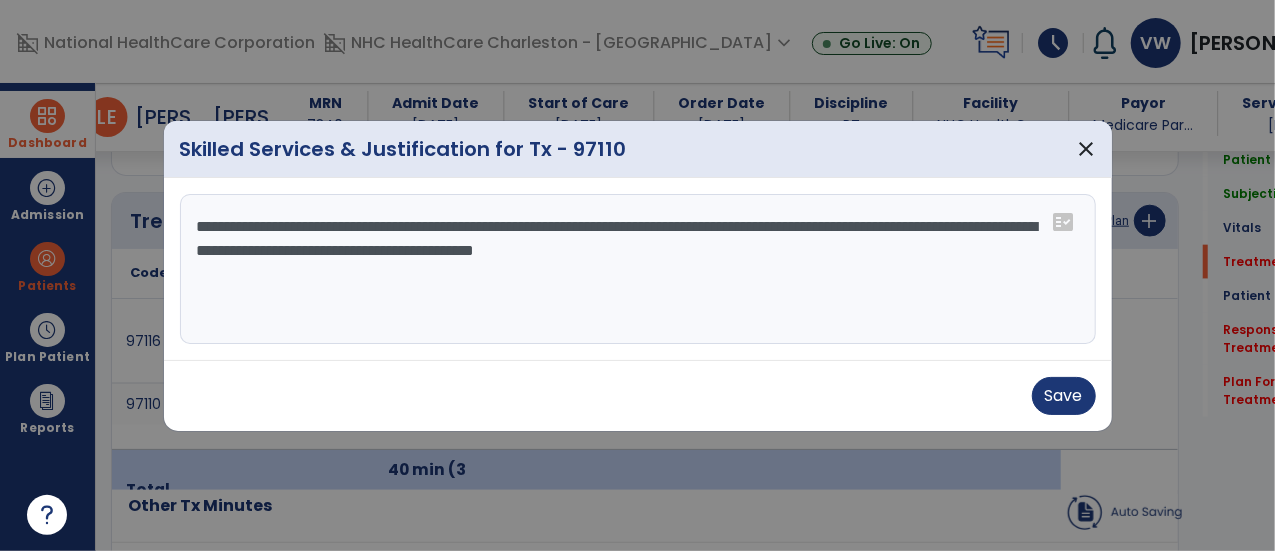 type on "**********" 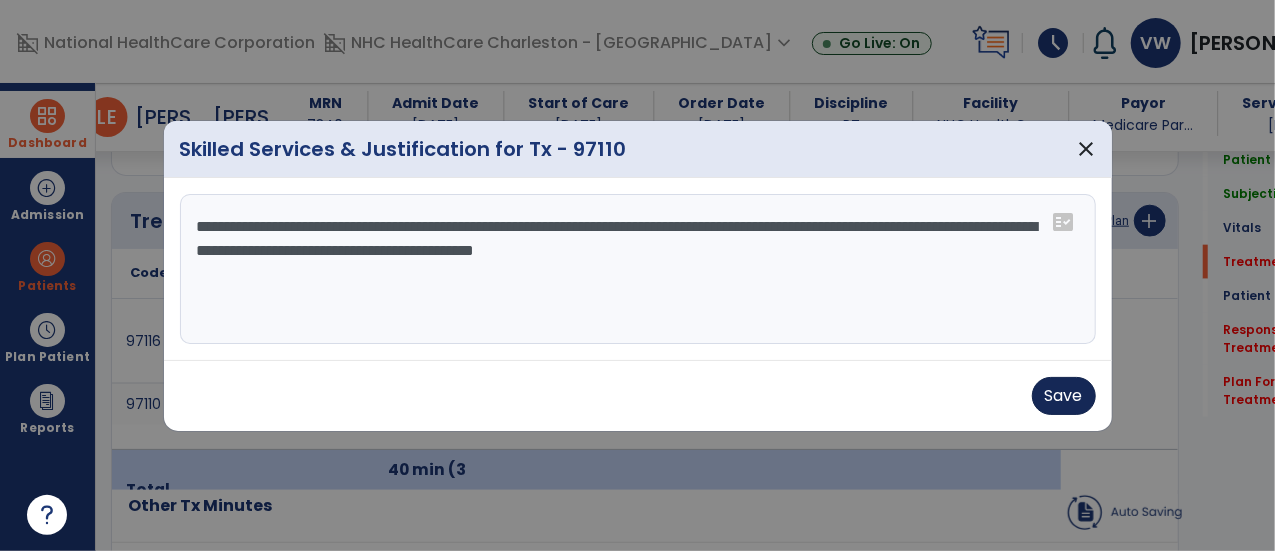 click on "Save" at bounding box center (1064, 396) 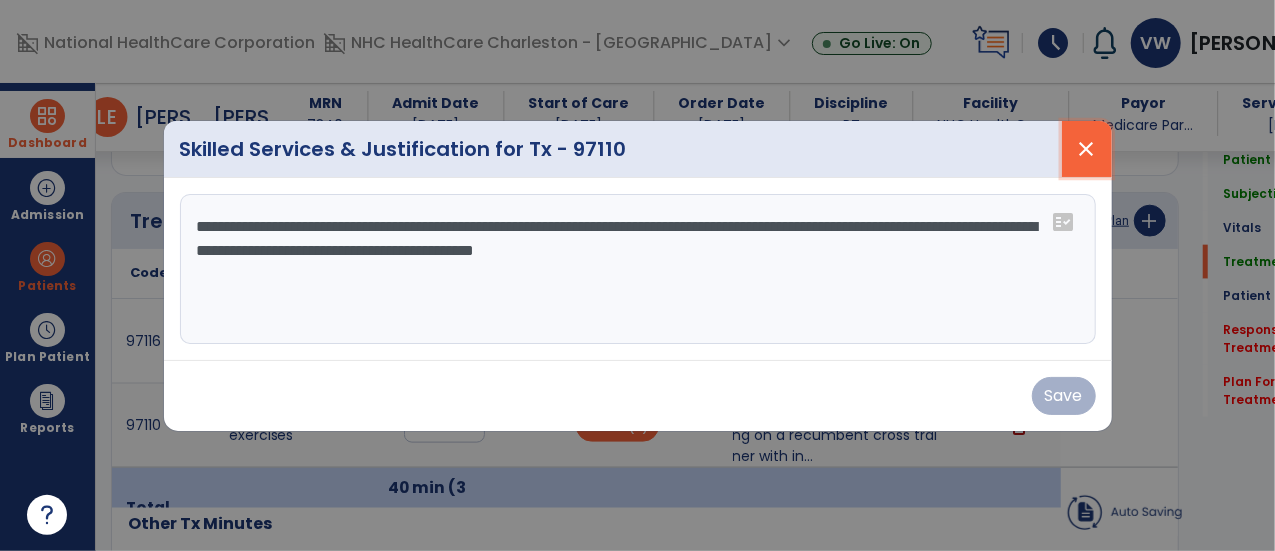 click on "close" at bounding box center [1087, 149] 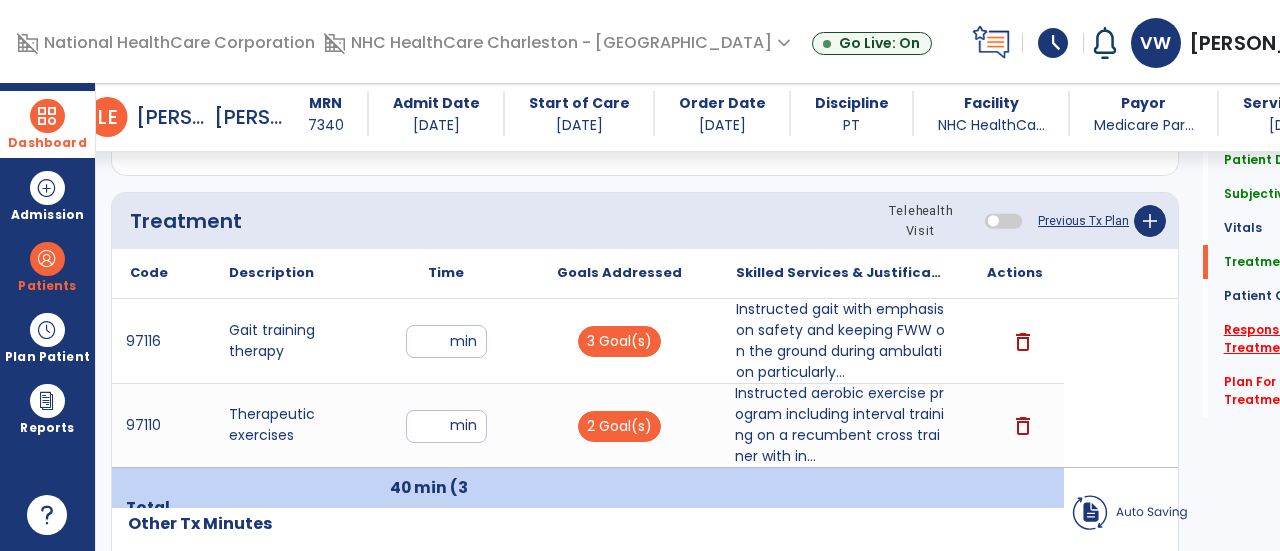 click on "Response To Treatment   *" 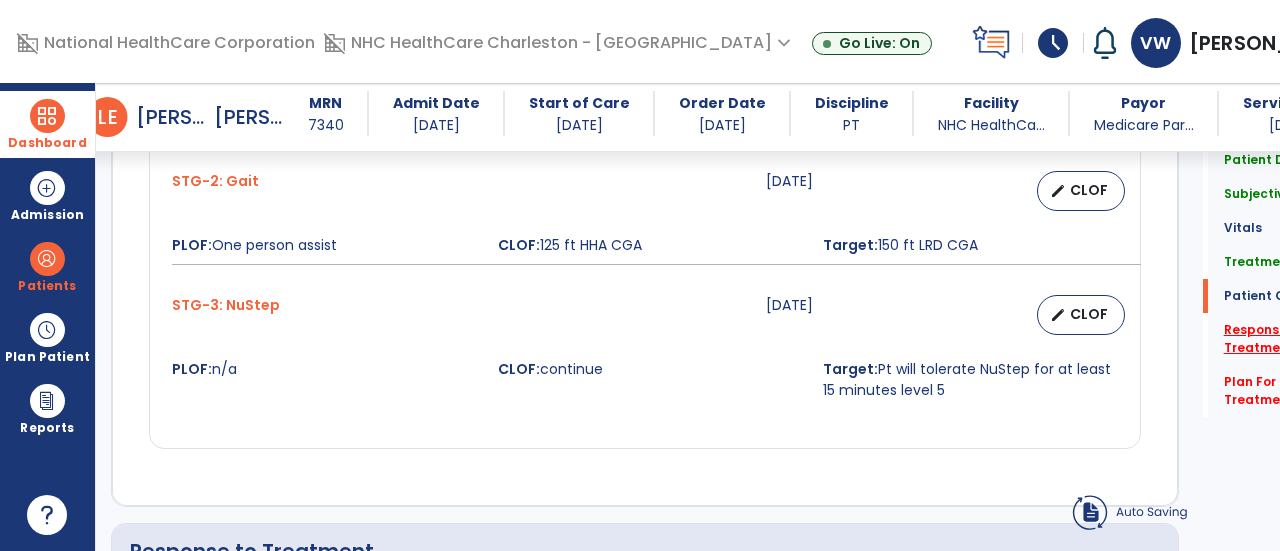 scroll, scrollTop: 2572, scrollLeft: 0, axis: vertical 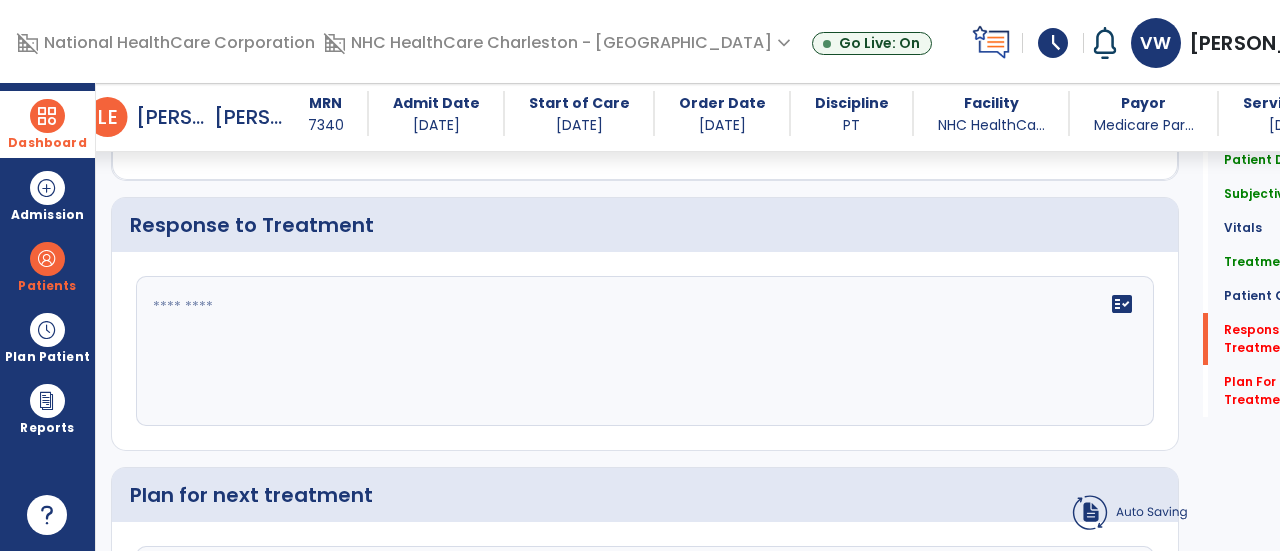 click on "fact_check" 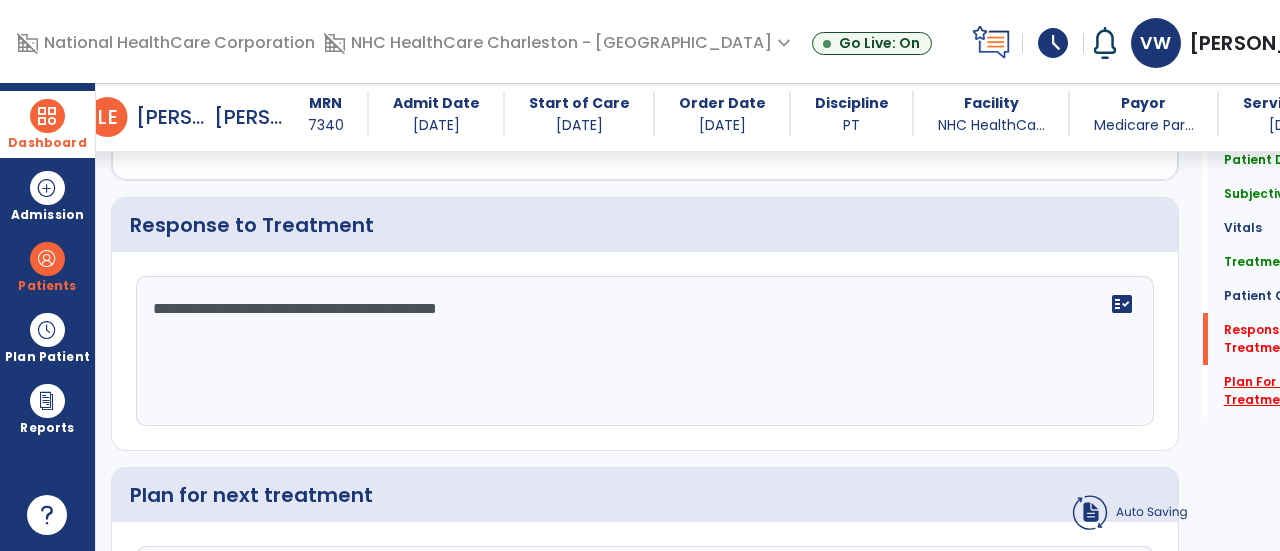 type on "**********" 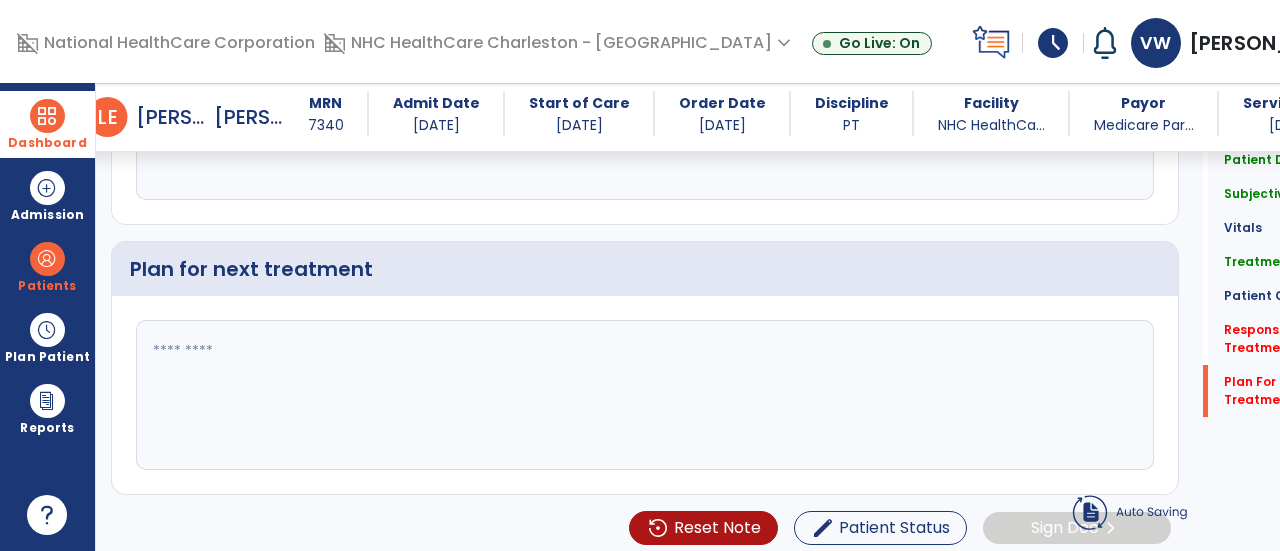 click 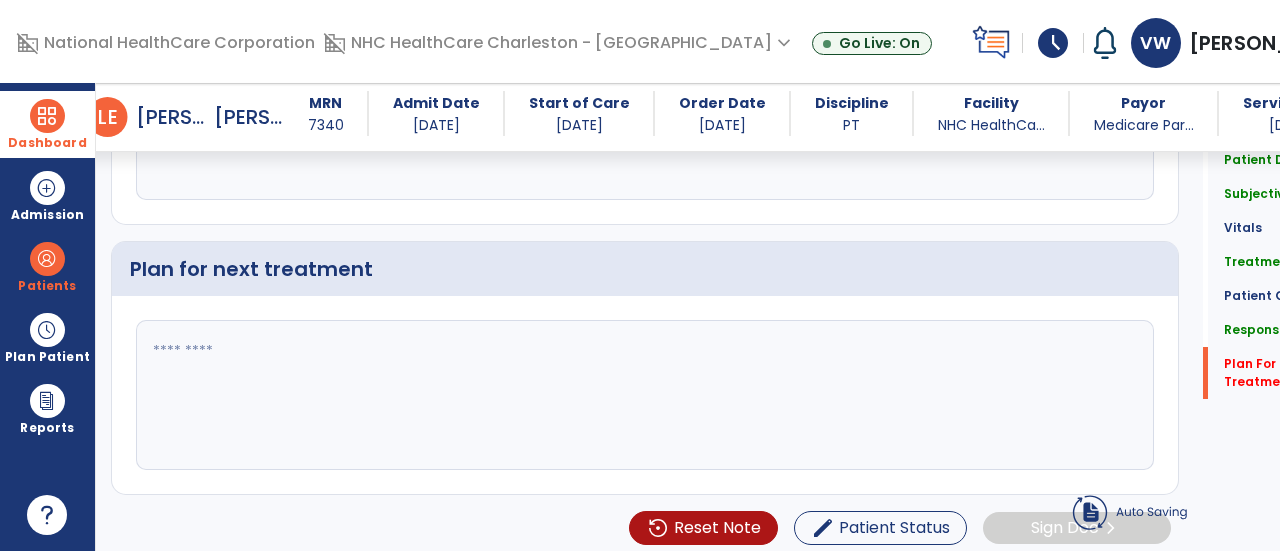 scroll, scrollTop: 2798, scrollLeft: 0, axis: vertical 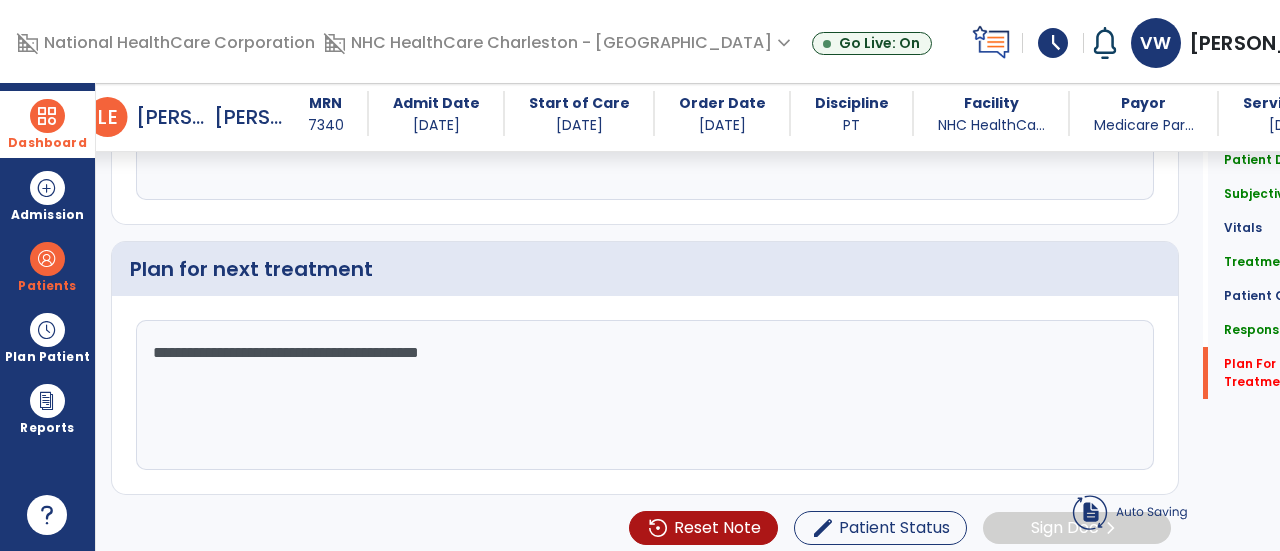 click on "**********" 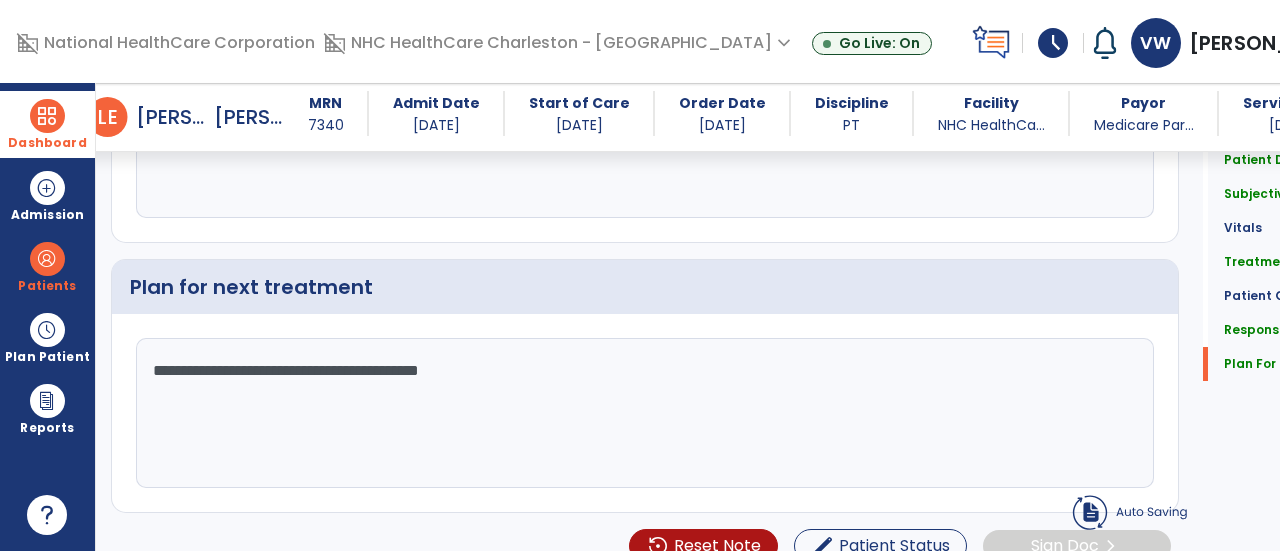 scroll, scrollTop: 2798, scrollLeft: 0, axis: vertical 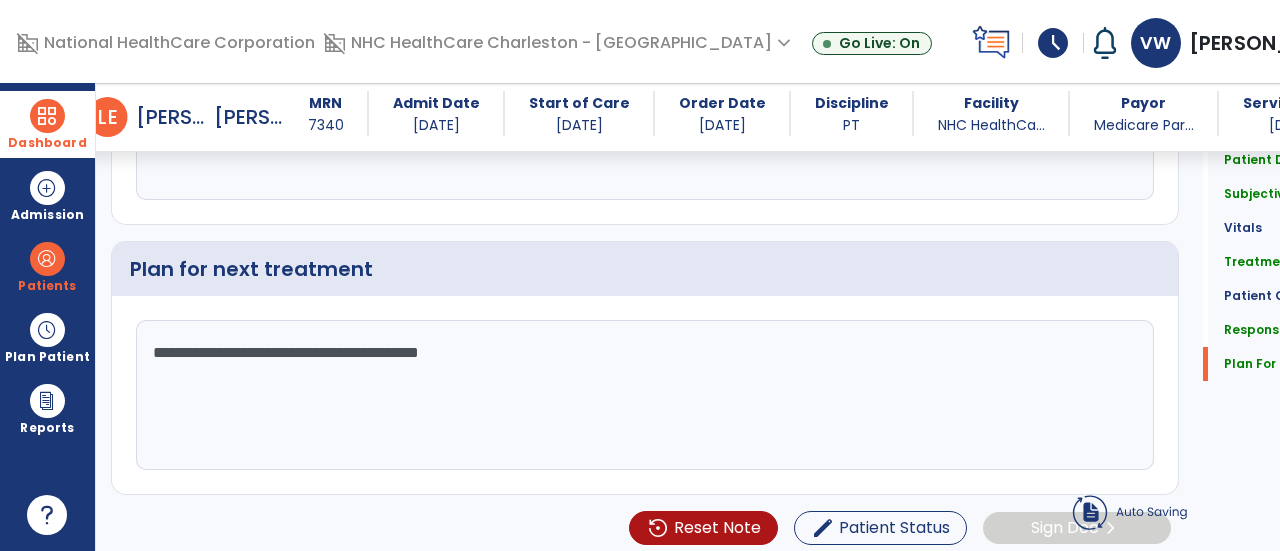 click on "**********" 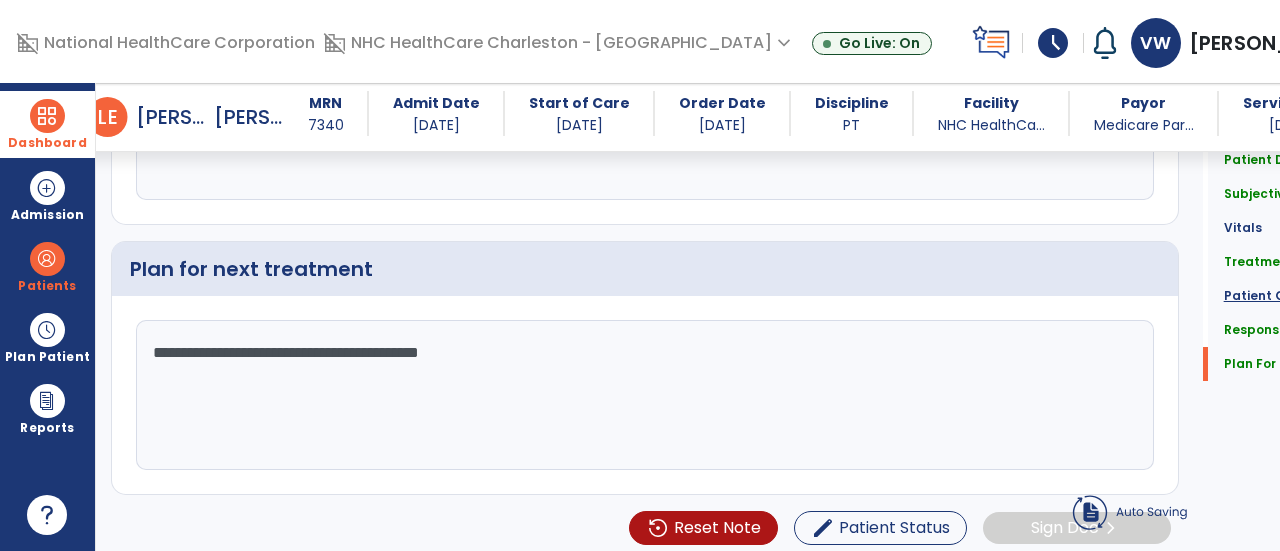 click on "Patient Goals" 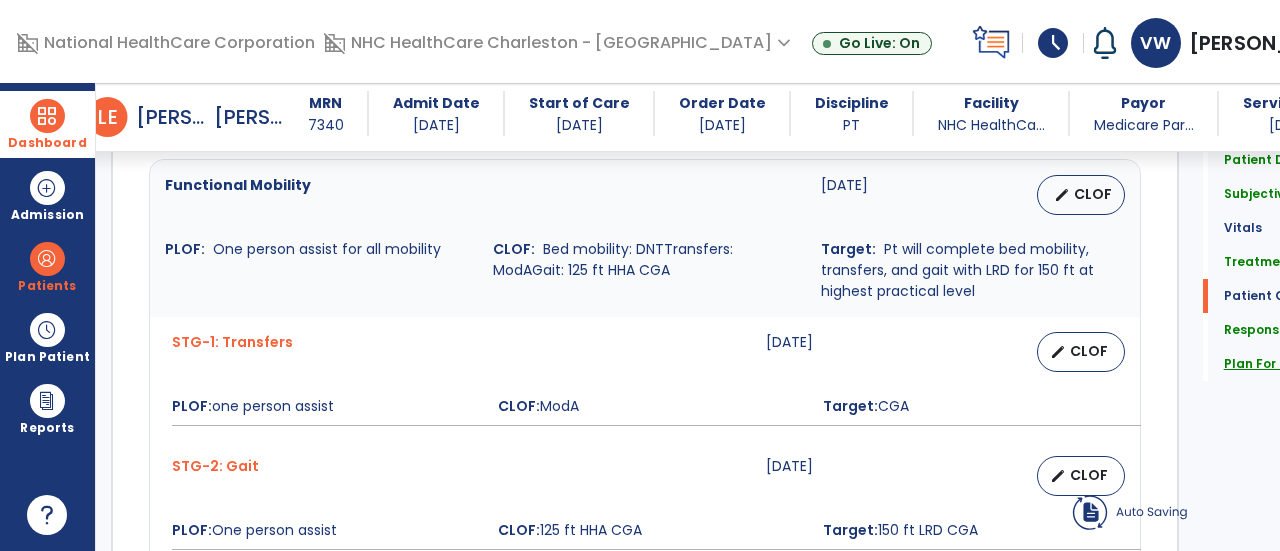 click on "Plan For Next Treatment" 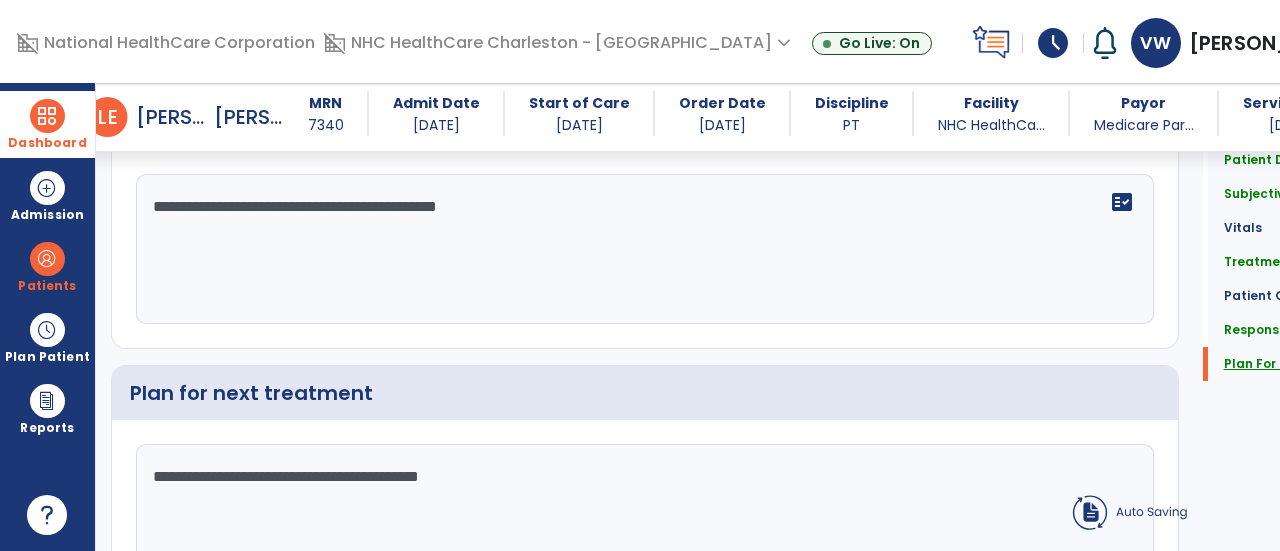 scroll, scrollTop: 2798, scrollLeft: 0, axis: vertical 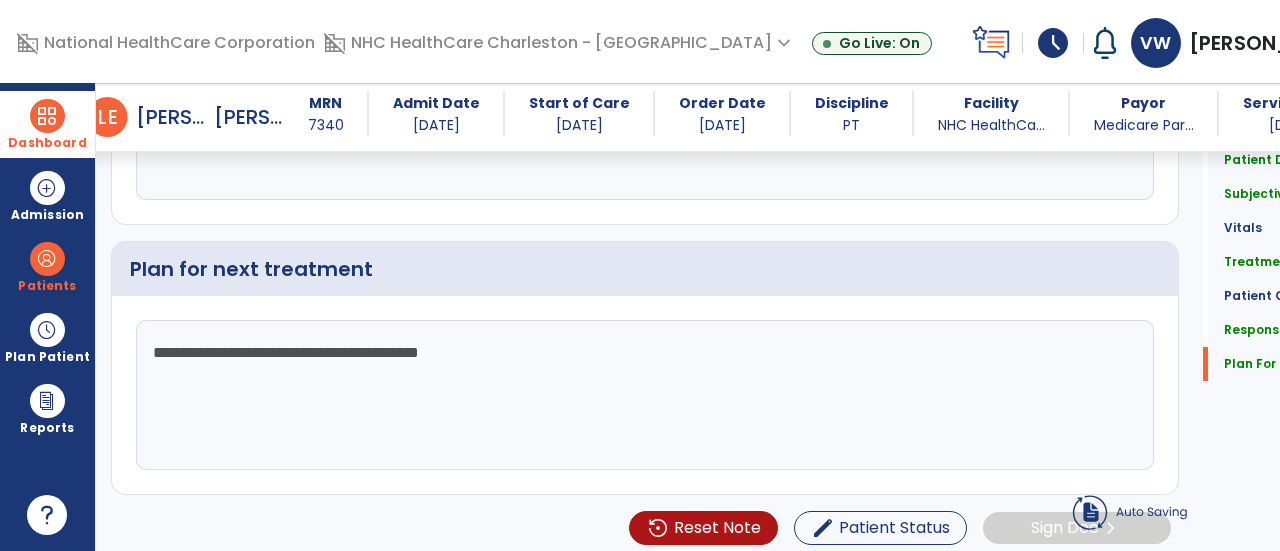 click on "**********" 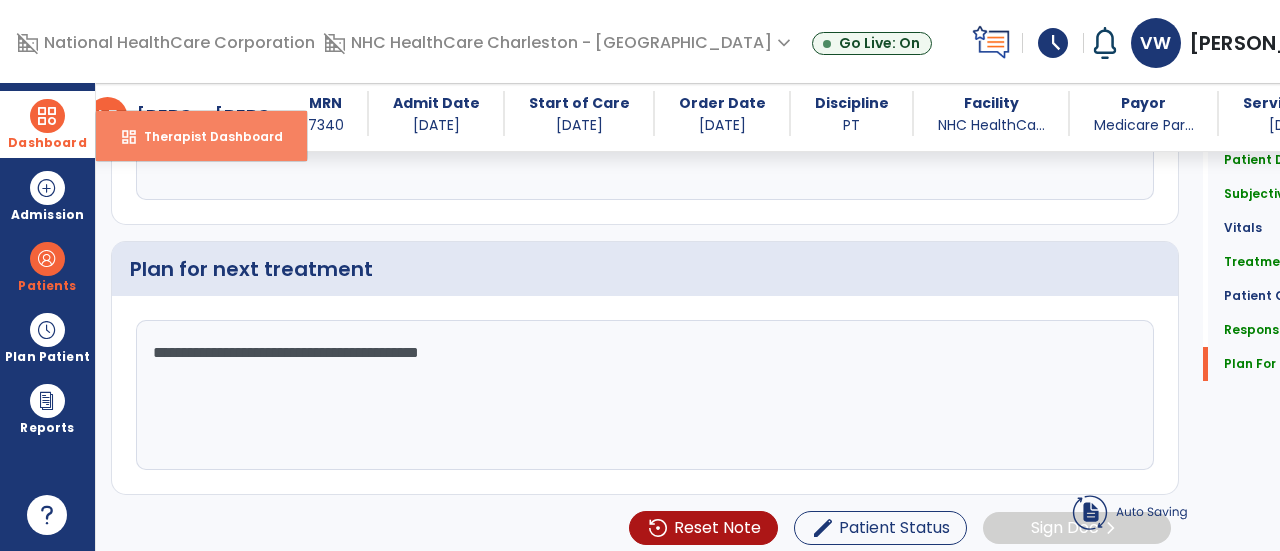 click on "Therapist Dashboard" at bounding box center [205, 136] 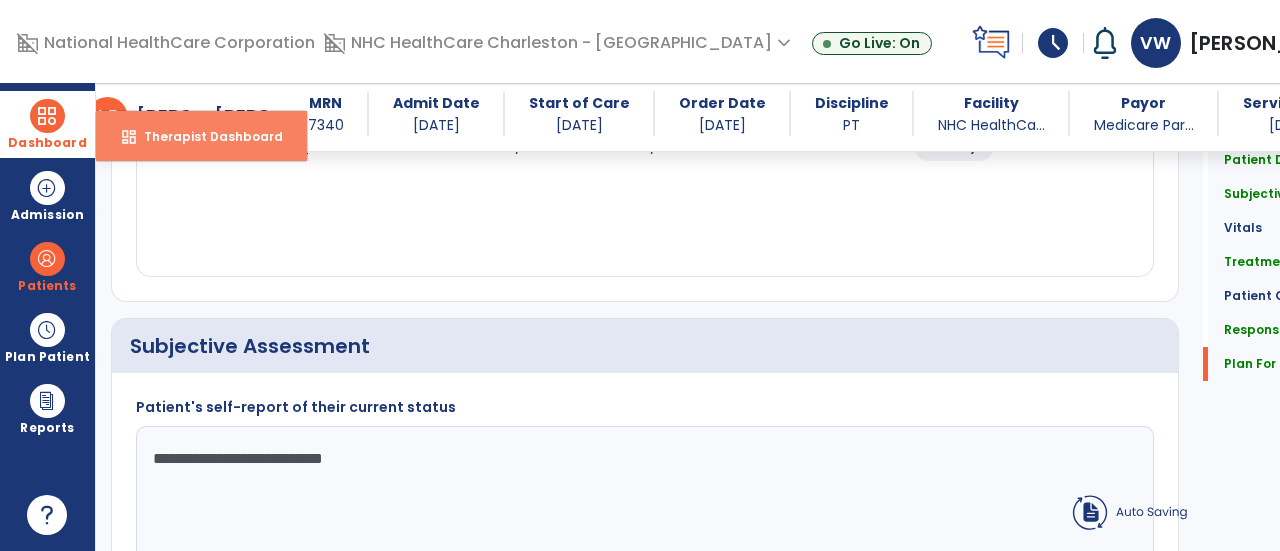 select on "****" 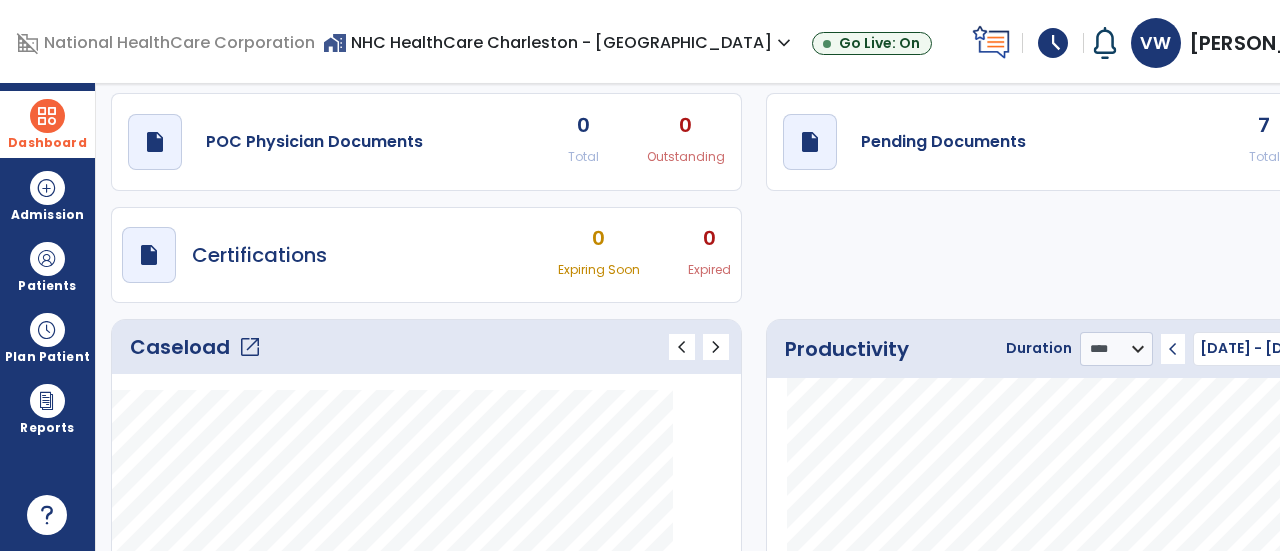 scroll, scrollTop: 0, scrollLeft: 0, axis: both 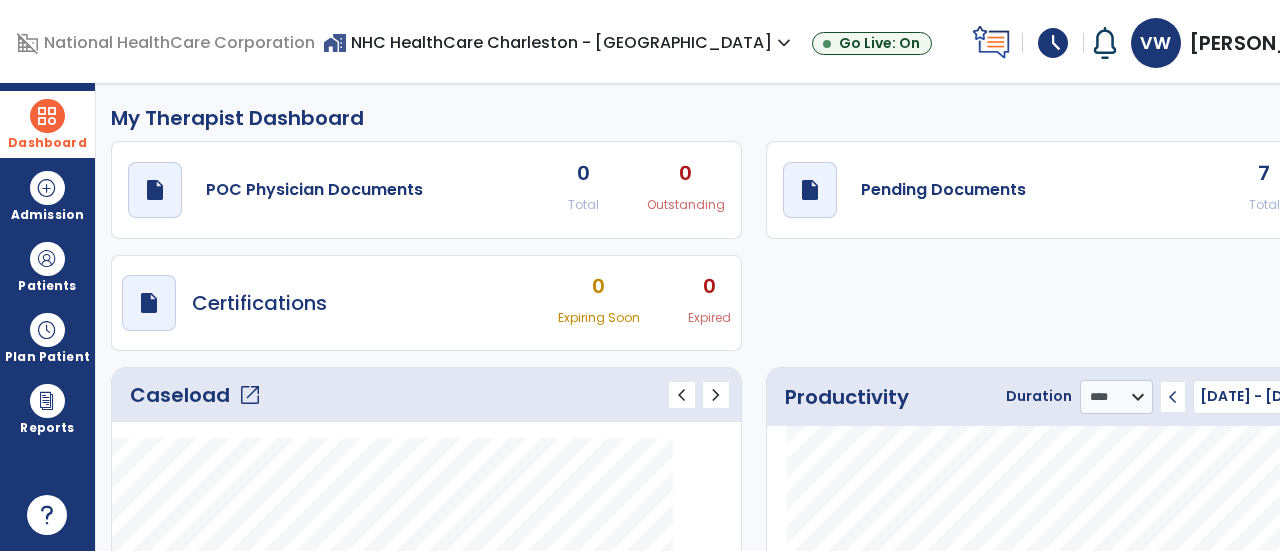 click on "draft   open_in_new  Pending Documents 7 Total 0 Past Due" 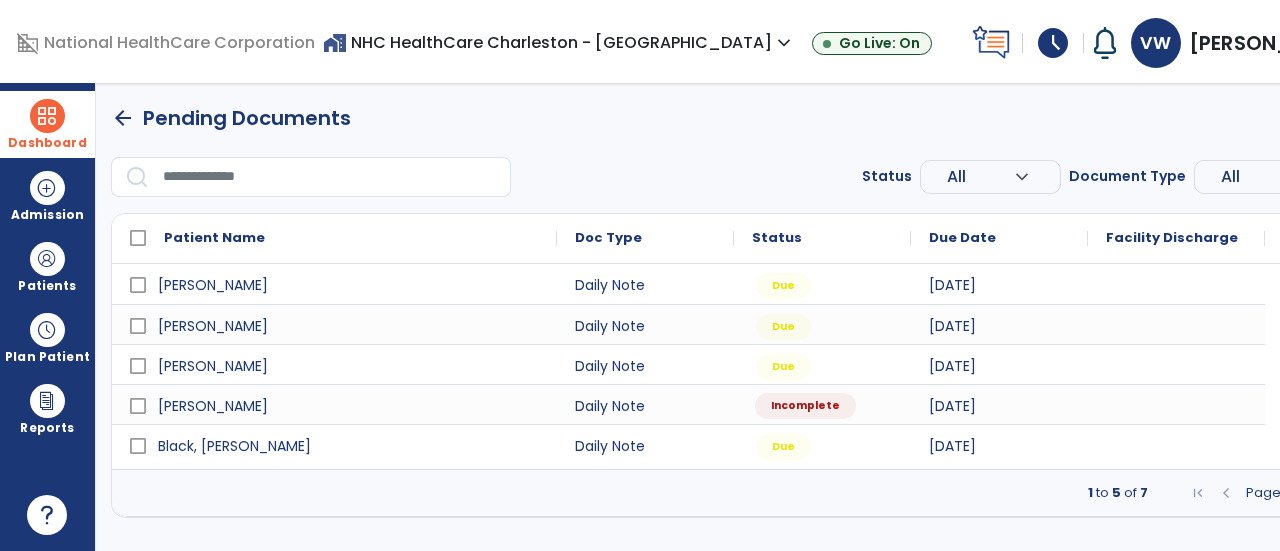 click on "Incomplete" at bounding box center (805, 406) 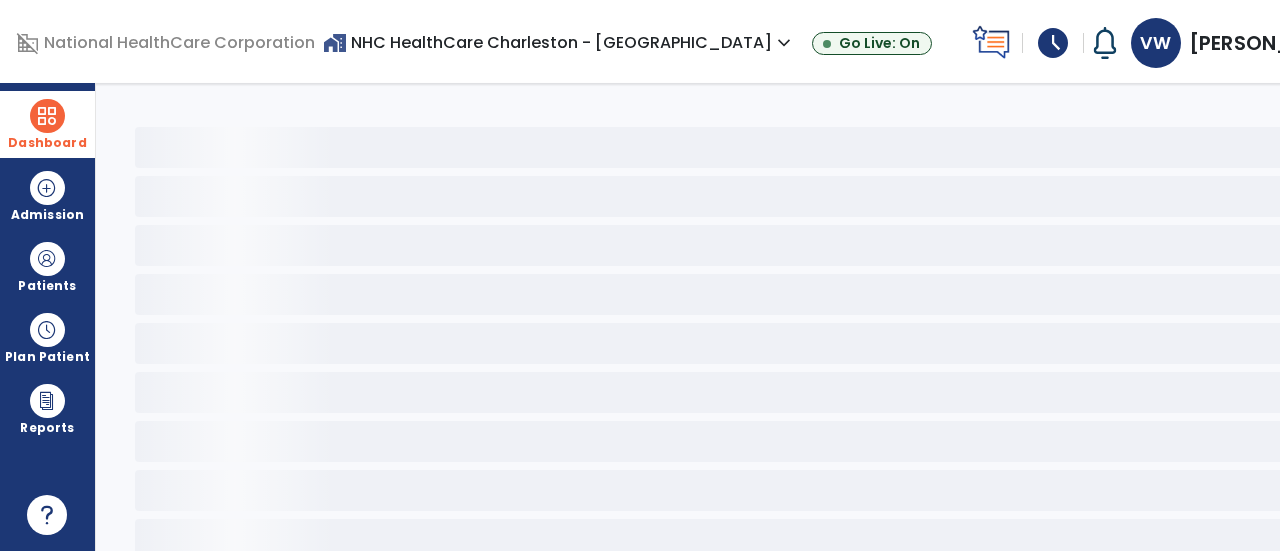 select on "*" 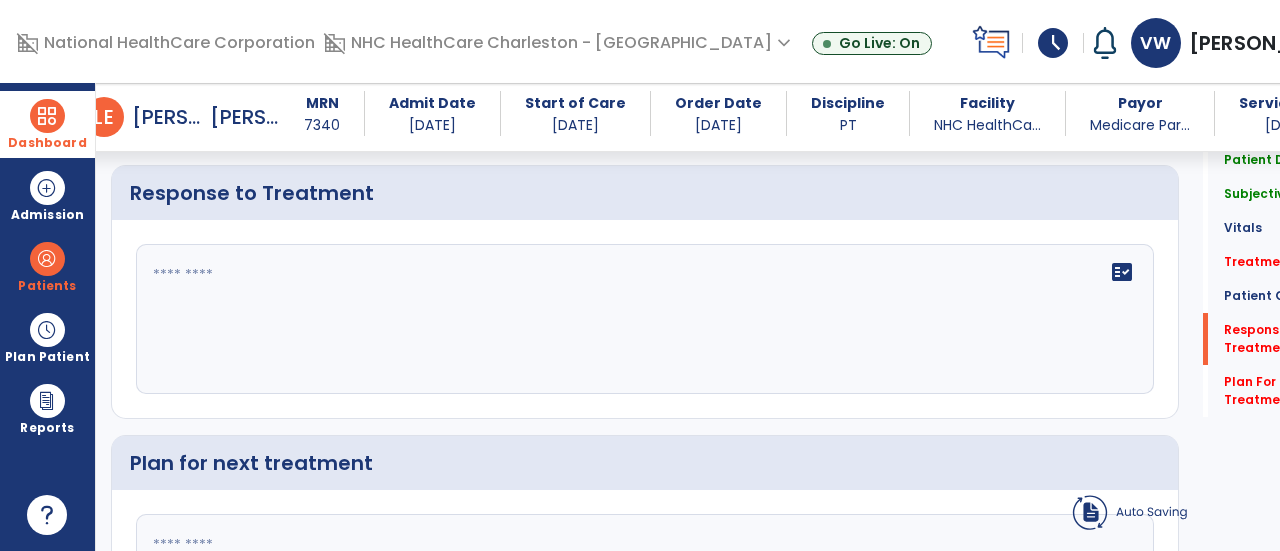 scroll, scrollTop: 2583, scrollLeft: 0, axis: vertical 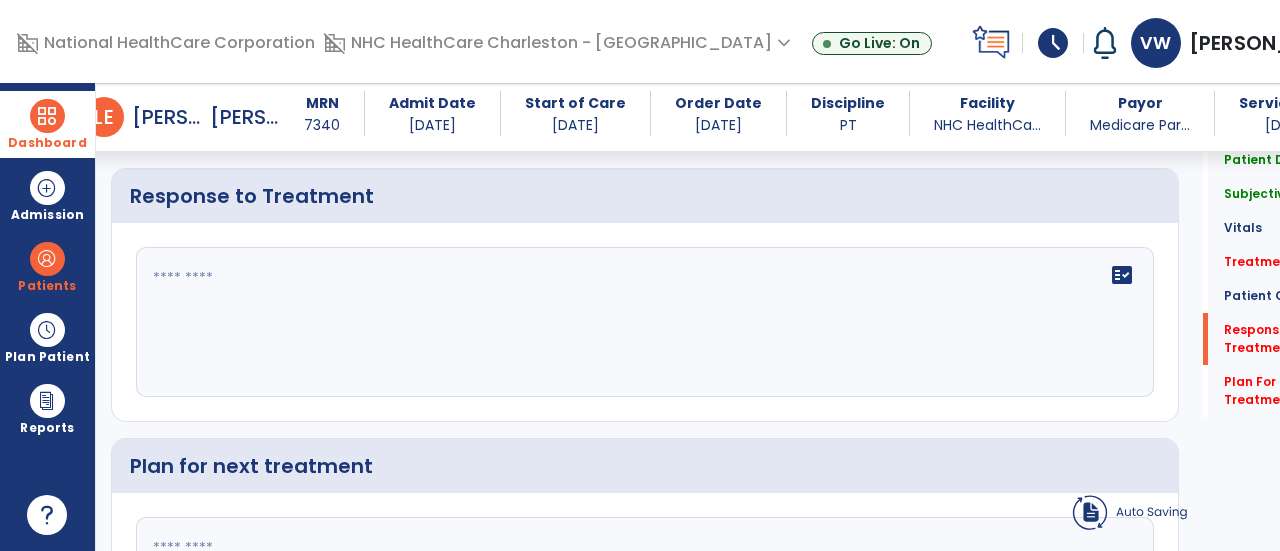 click 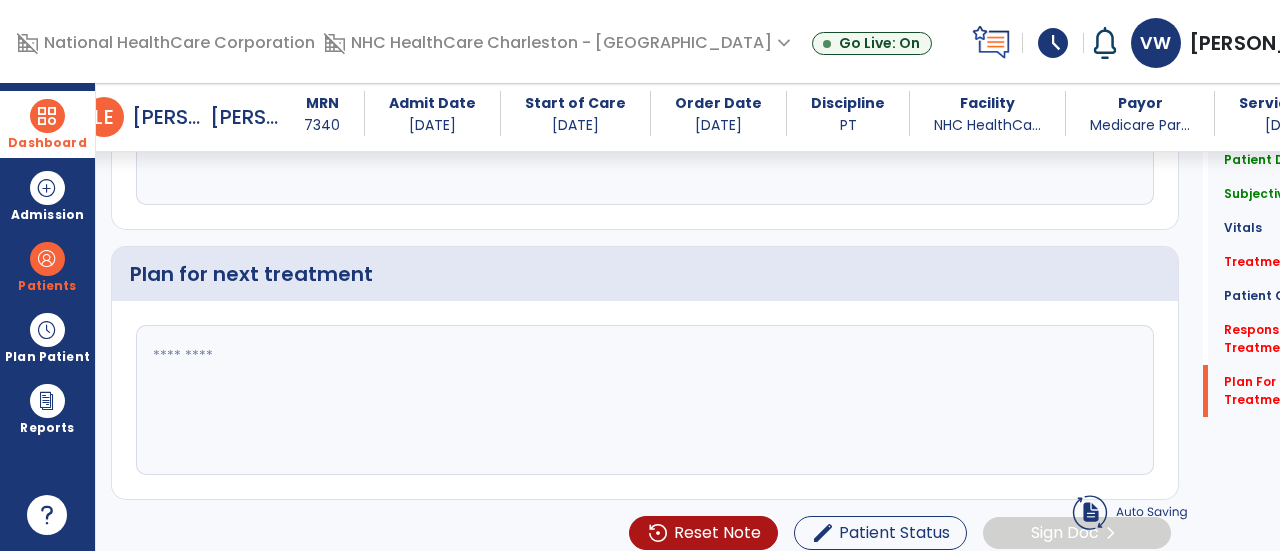 scroll, scrollTop: 2776, scrollLeft: 0, axis: vertical 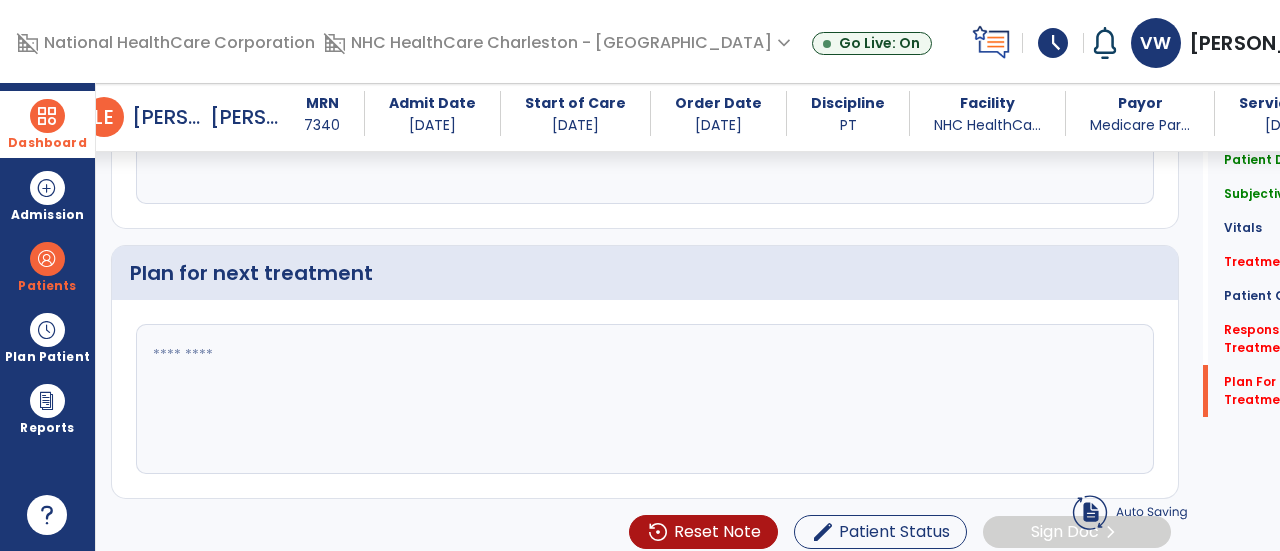 type on "**********" 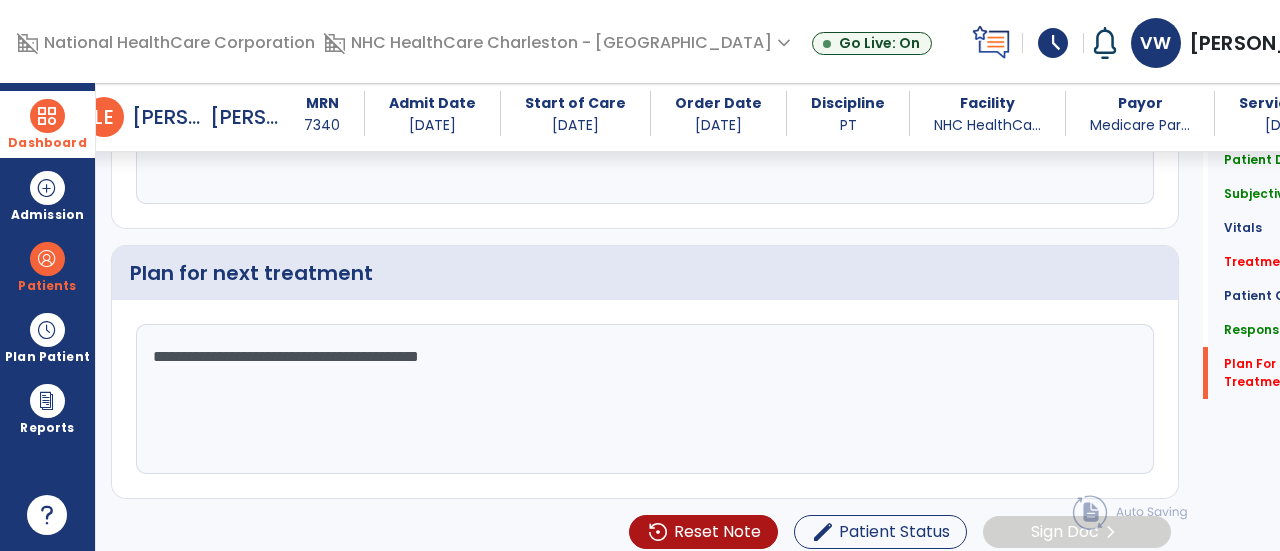 click on "**********" 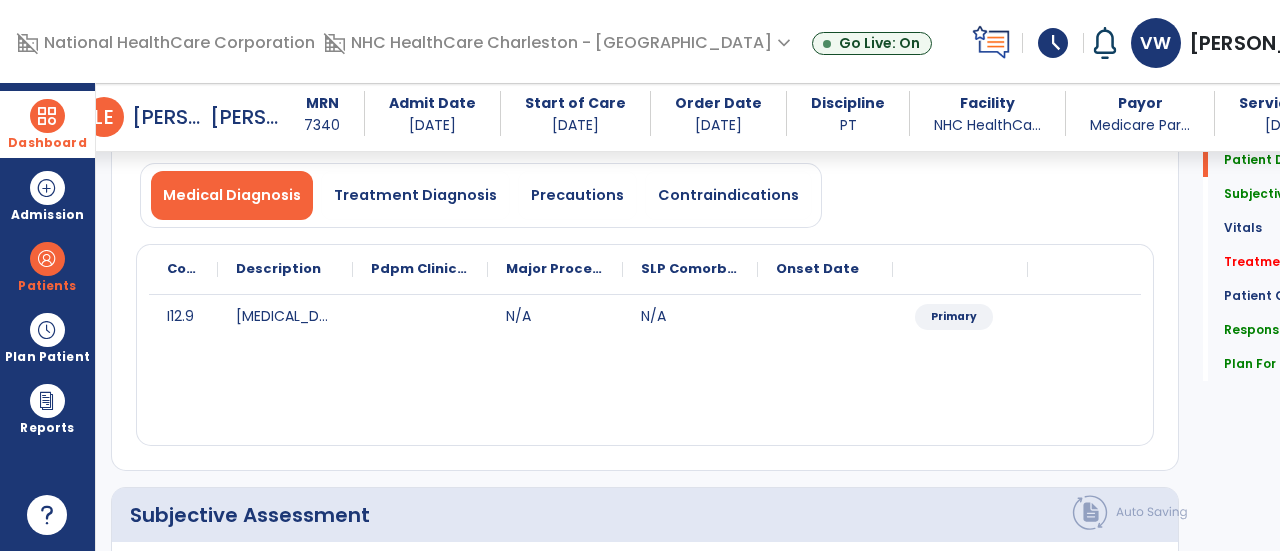 scroll, scrollTop: 0, scrollLeft: 0, axis: both 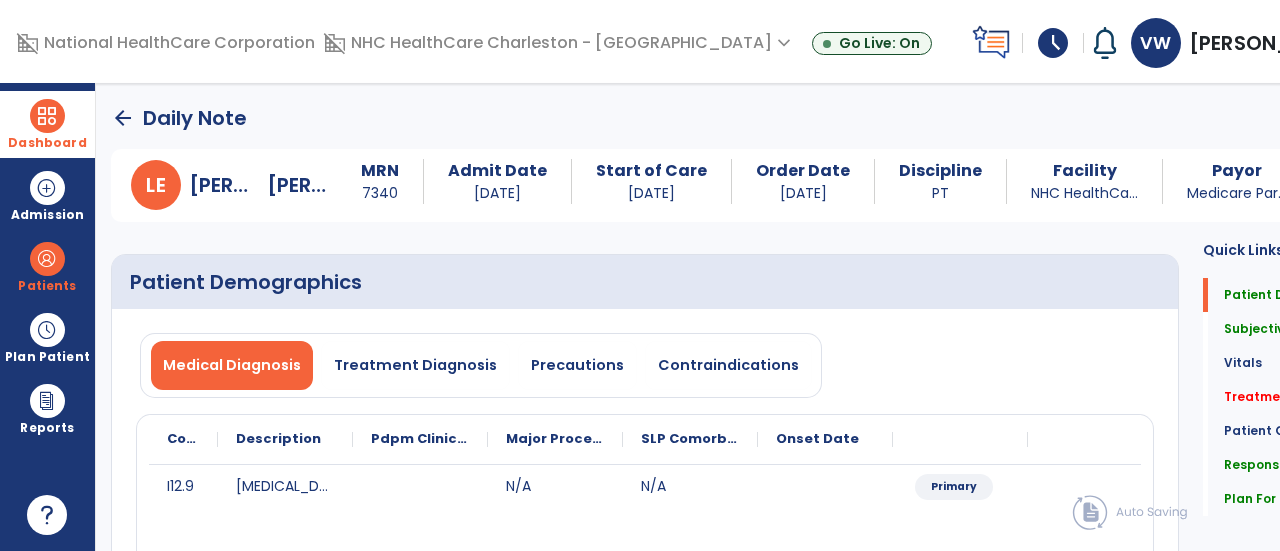 click on "Daily Note" 